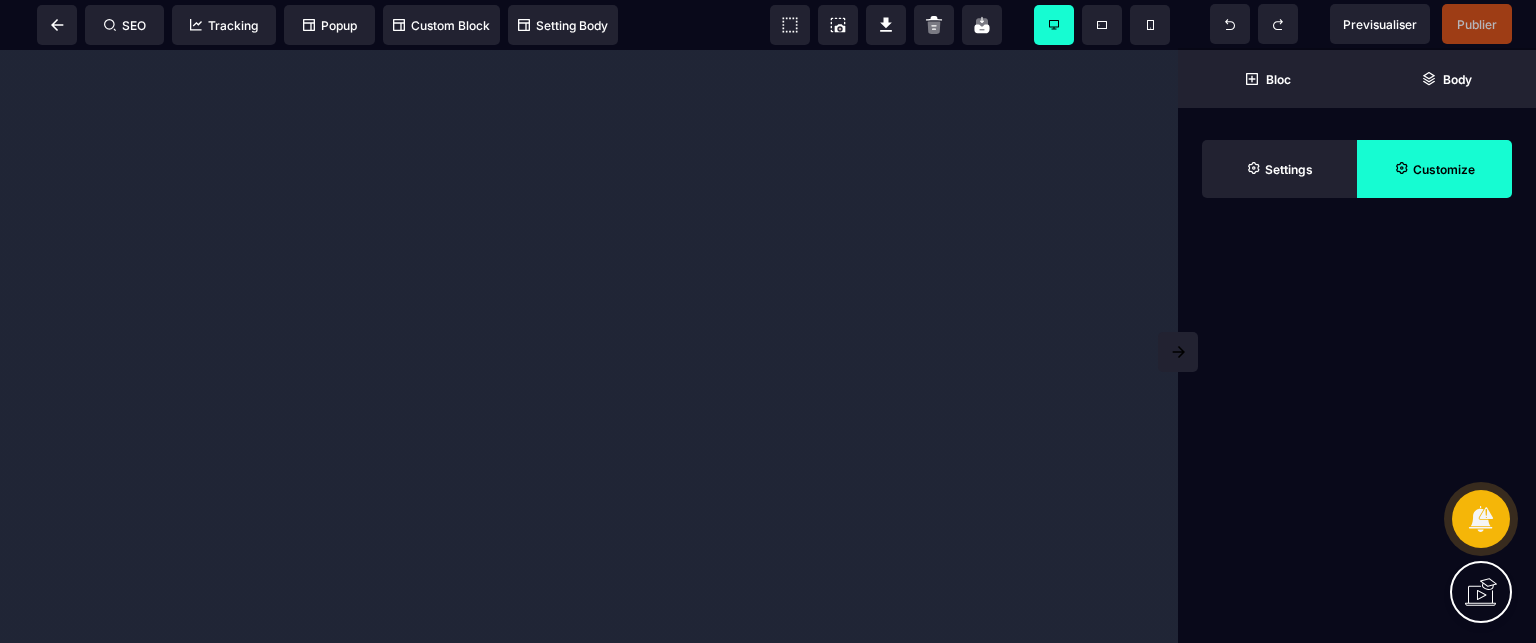 scroll, scrollTop: 0, scrollLeft: 0, axis: both 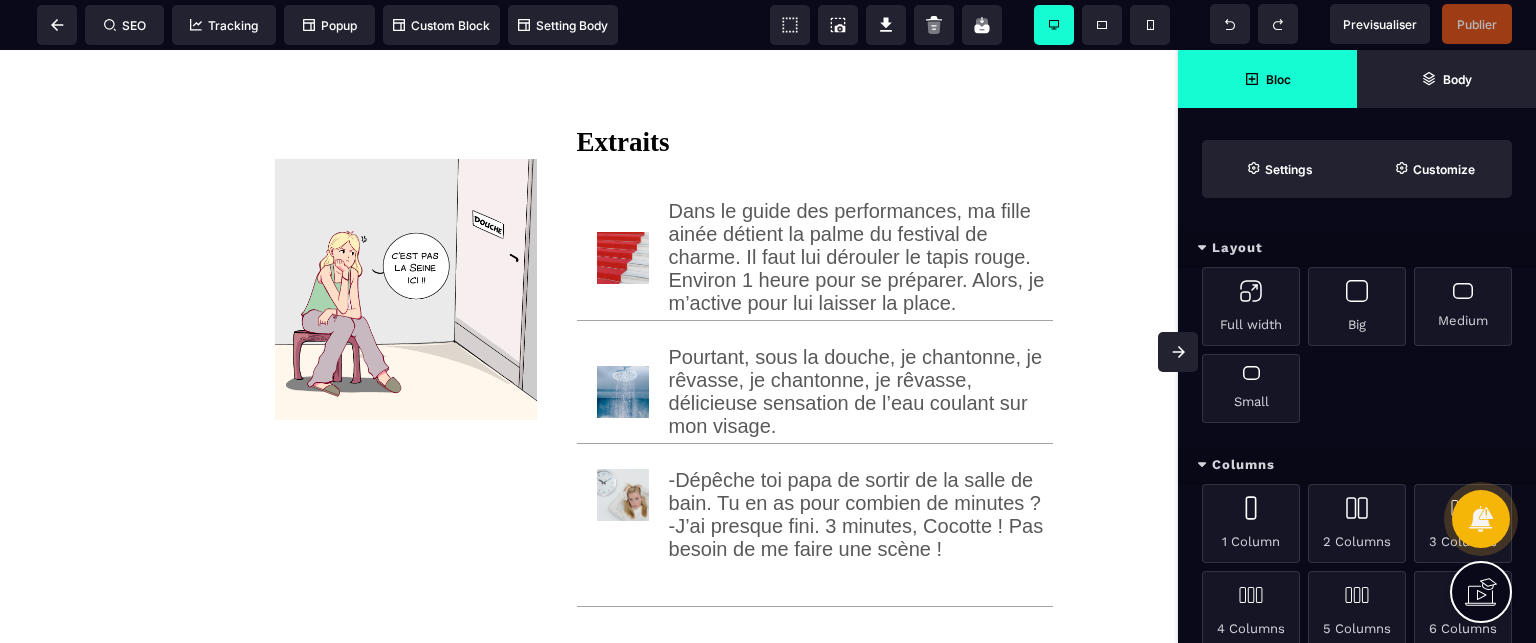 click 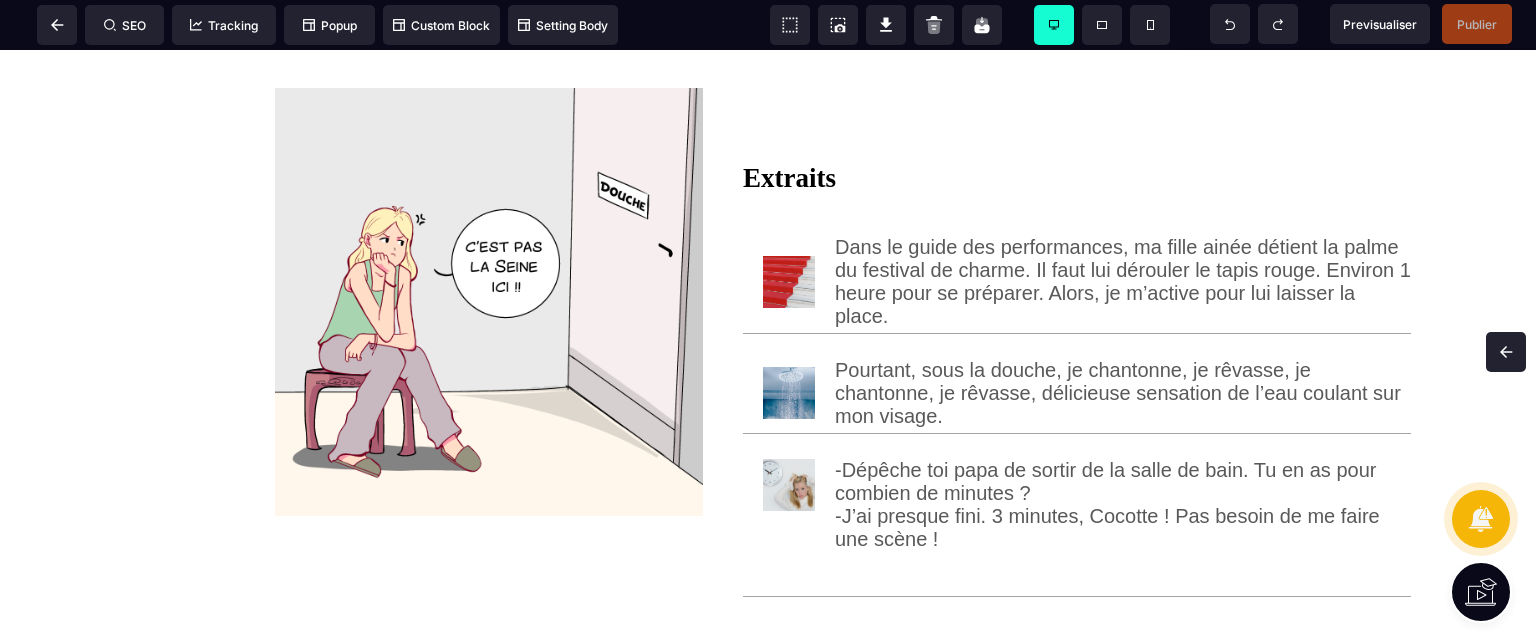 scroll, scrollTop: 0, scrollLeft: 0, axis: both 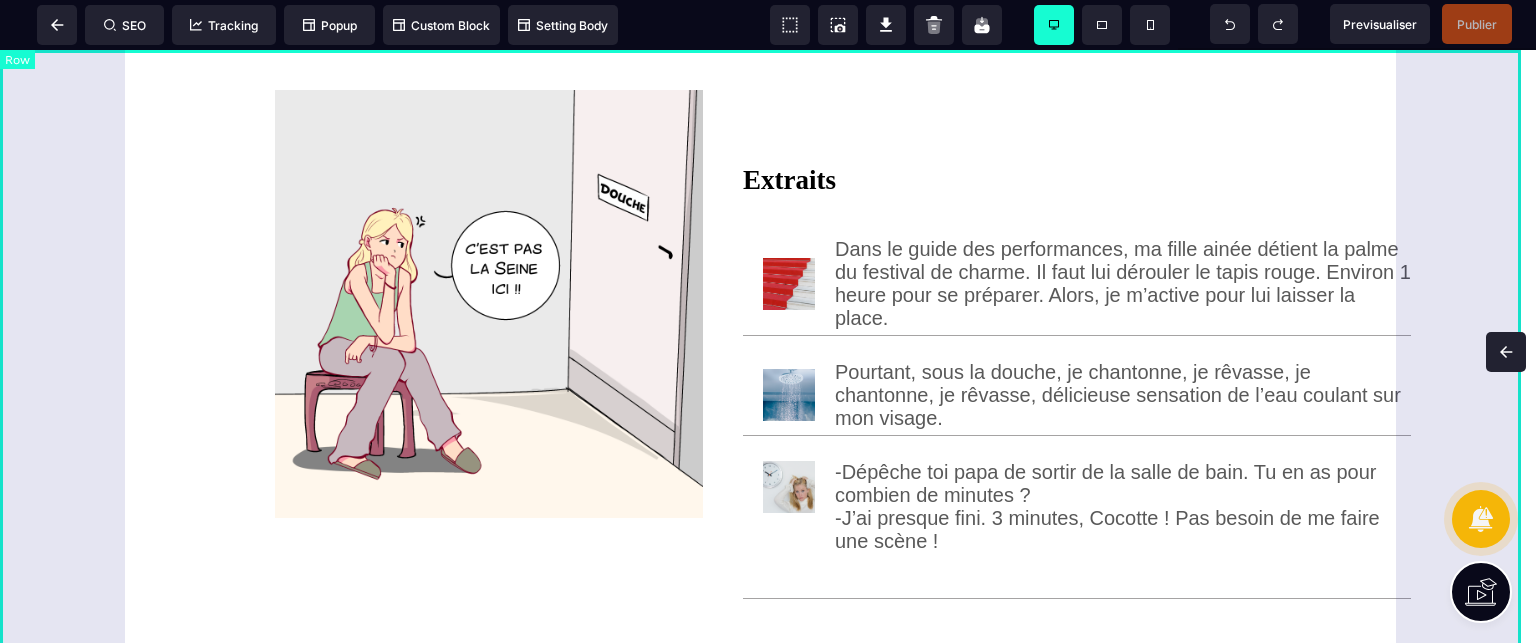 click on "Extraits Dans le guide des performances, ma fille ainée détient la palme du festival de charme. Il faut lui dérouler le tapis rouge. Environ 1 heure pour se préparer. Alors, je m’active pour lui laisser la place.  Pourtant, sous la douche, je chantonne, je rêvasse, je chantonne, je rêvasse, délicieuse sensation de l’eau coulant sur mon visage.  -Dépêche toi [RELATION] de sortir de la salle de bain. Tu en as pour combien de minutes ? -J’ai presque fini. 3 minutes, Cocotte ! Pas besoin de me faire une scène !" at bounding box center [768, 398] 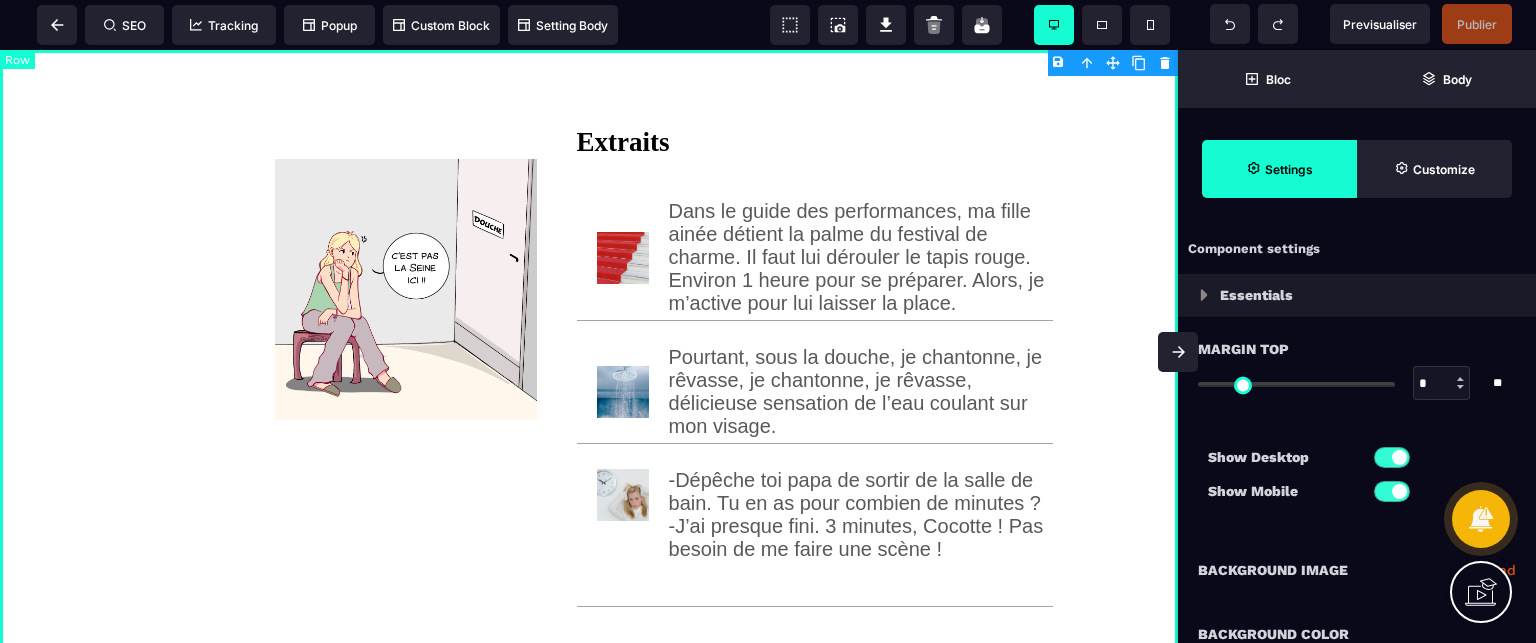 type on "*" 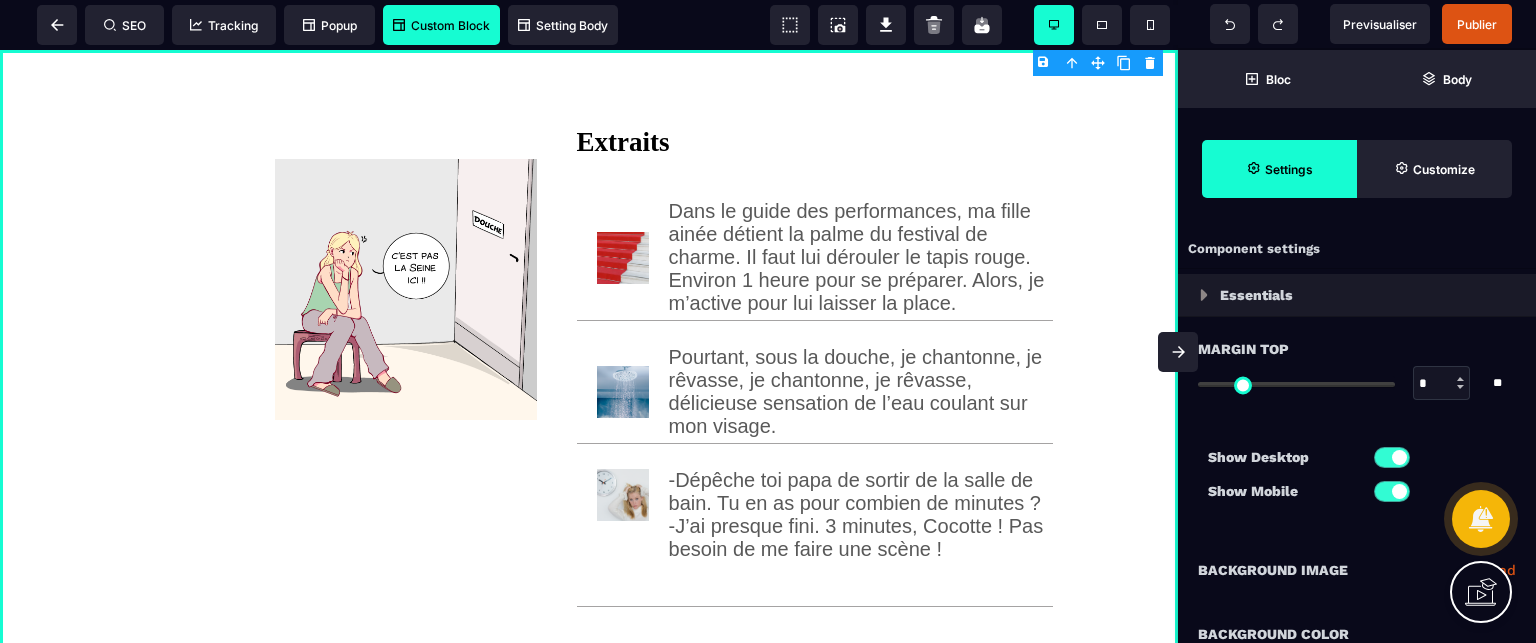 click on "Custom Block" at bounding box center [441, 25] 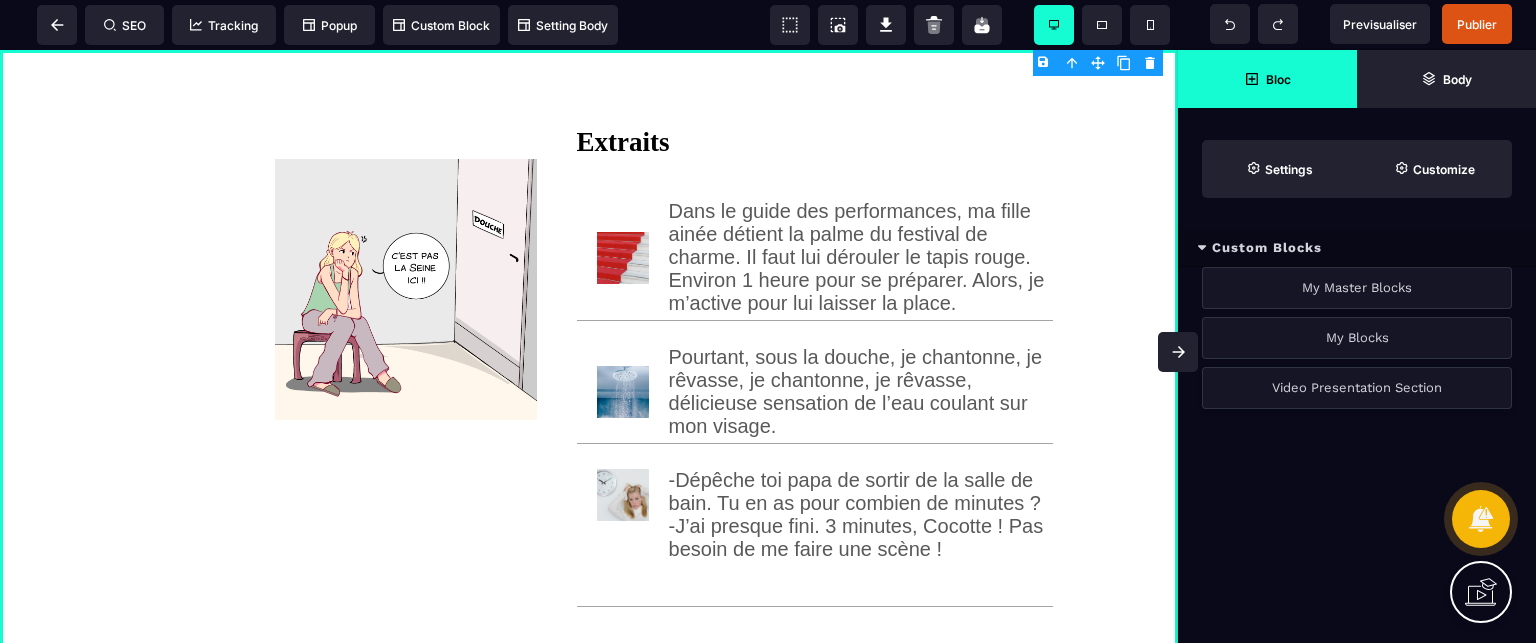 click on "Video Presentation Section" at bounding box center [1357, 388] 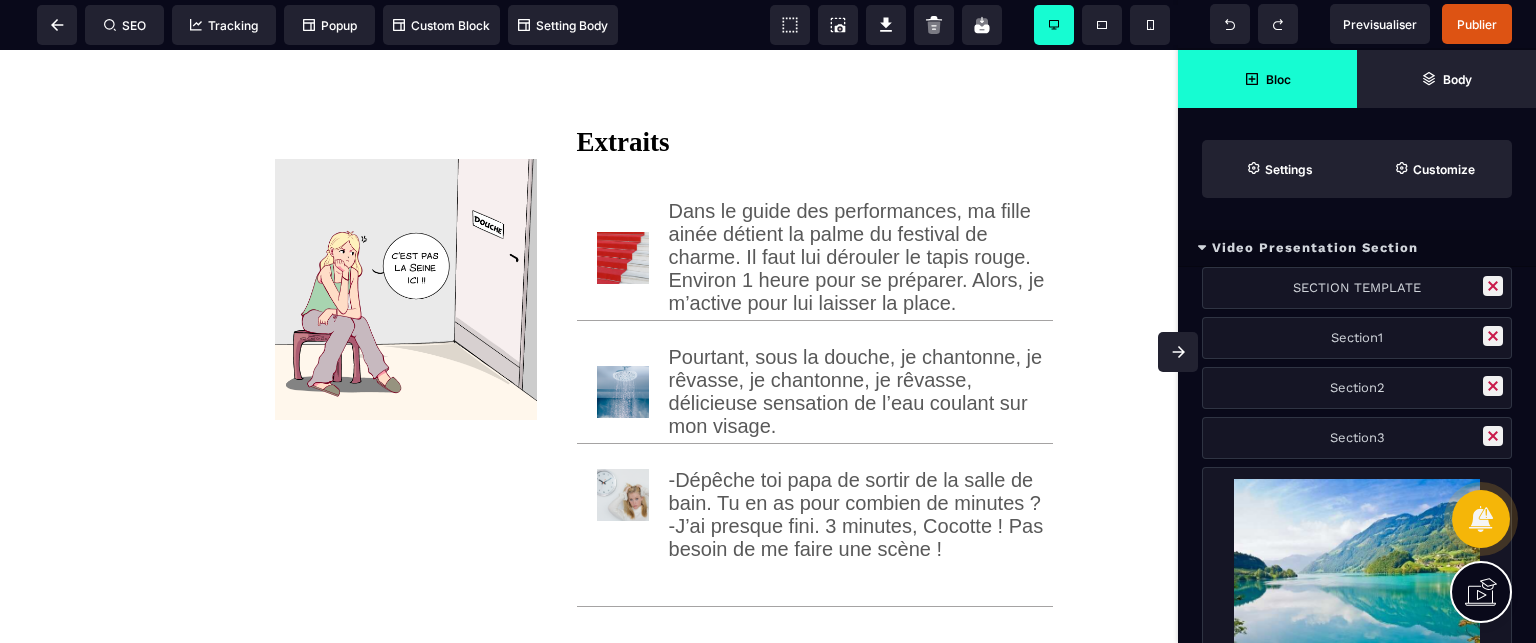 click at bounding box center [1178, 352] 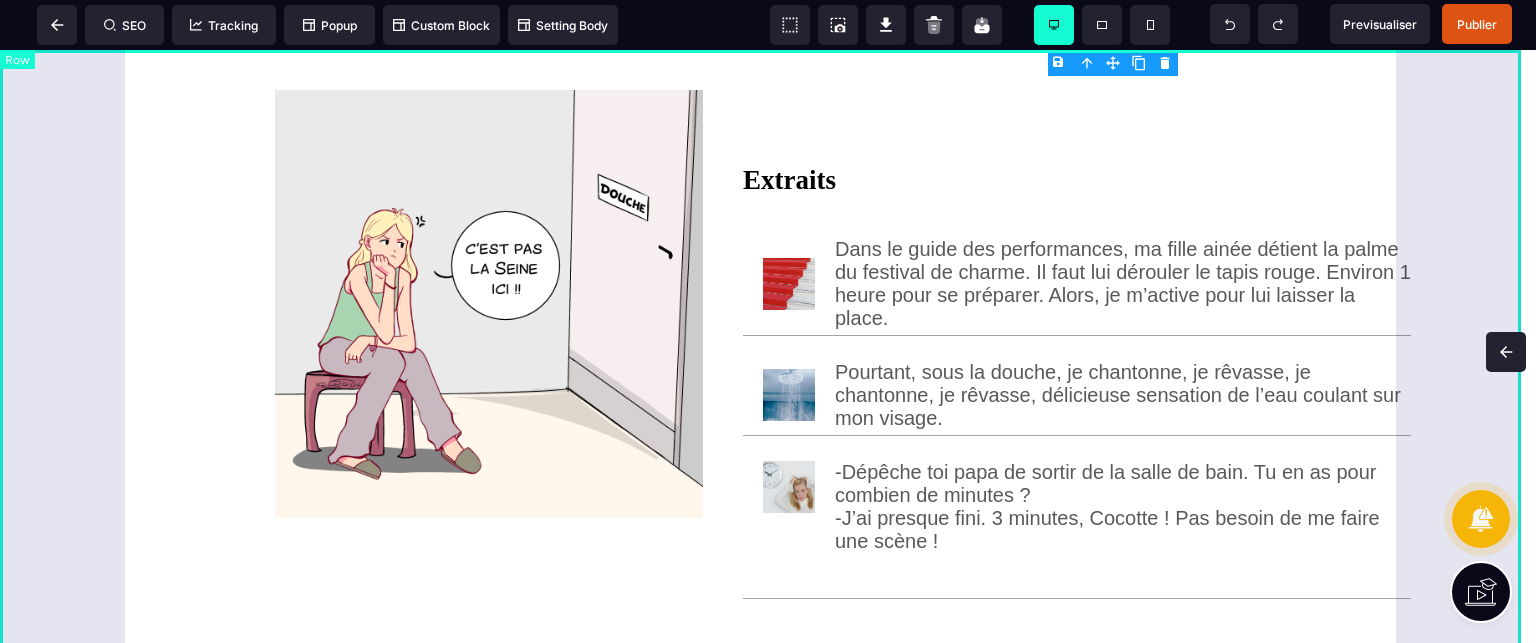 click on "Extraits Dans le guide des performances, ma fille ainée détient la palme du festival de charme. Il faut lui dérouler le tapis rouge. Environ 1 heure pour se préparer. Alors, je m’active pour lui laisser la place.  Pourtant, sous la douche, je chantonne, je rêvasse, je chantonne, je rêvasse, délicieuse sensation de l’eau coulant sur mon visage.  -Dépêche toi [RELATION] de sortir de la salle de bain. Tu en as pour combien de minutes ? -J’ai presque fini. 3 minutes, Cocotte ! Pas besoin de me faire une scène !" at bounding box center (768, 398) 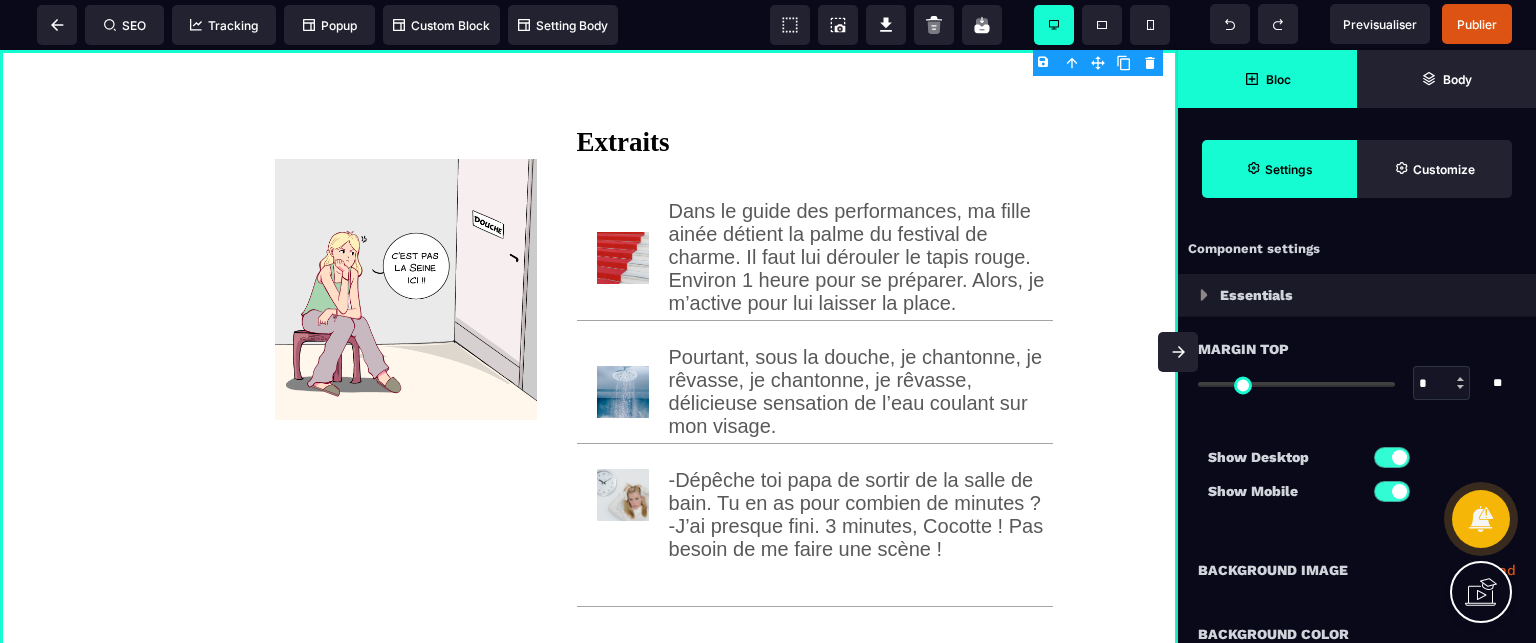 click on "Bloc" at bounding box center (1267, 79) 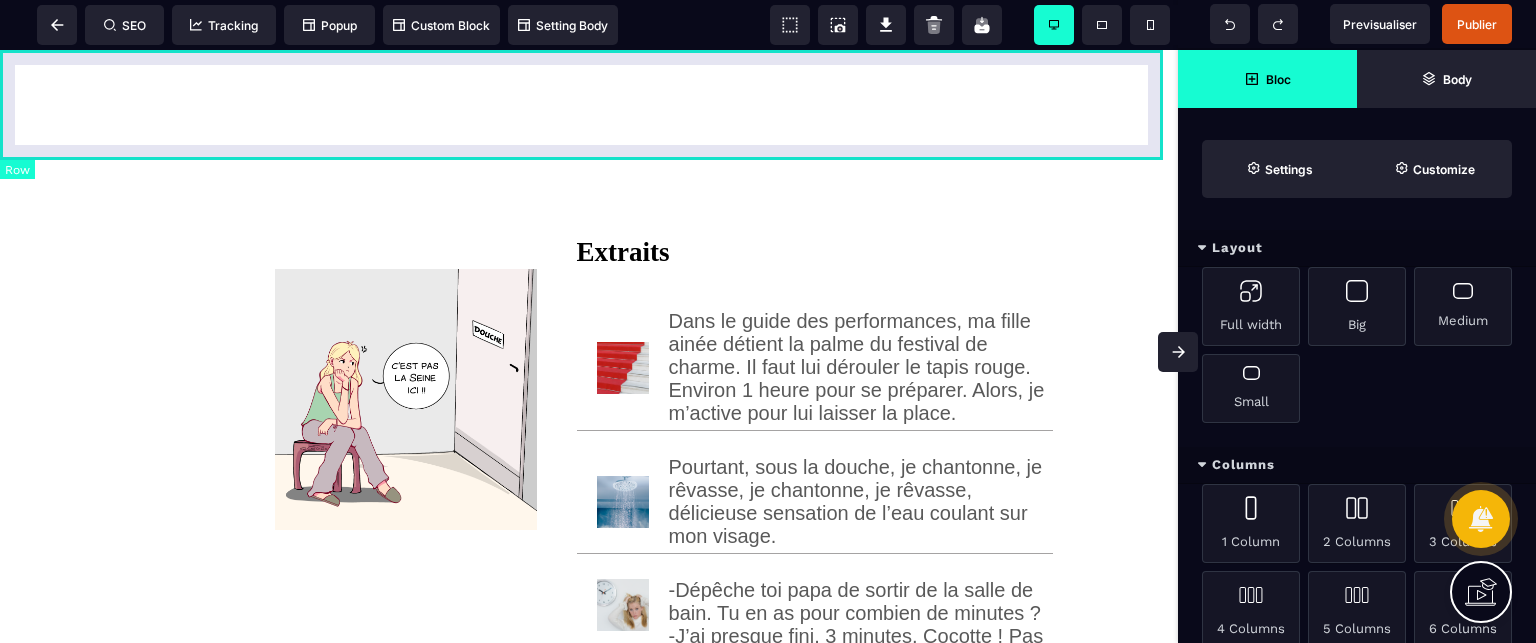 click at bounding box center (589, 105) 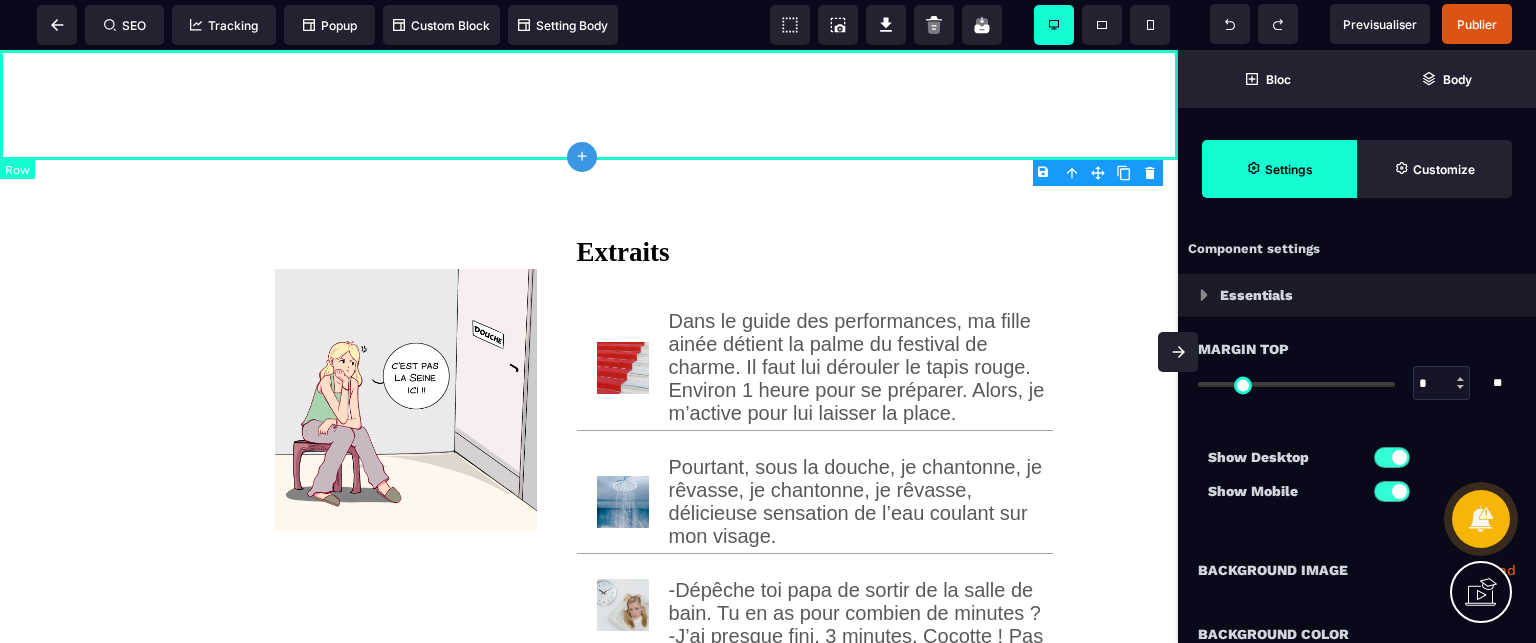 type on "*" 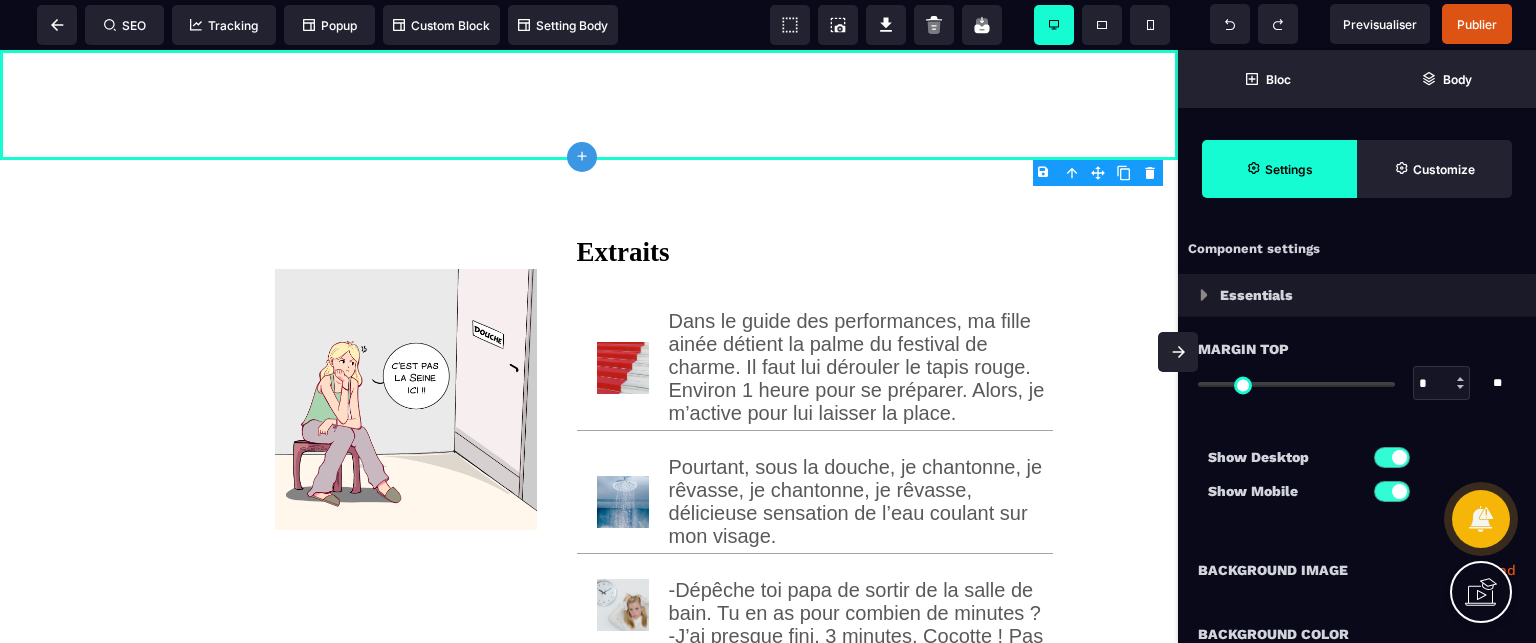 click on "Show Desktop
Show Mobile" at bounding box center [1357, 479] 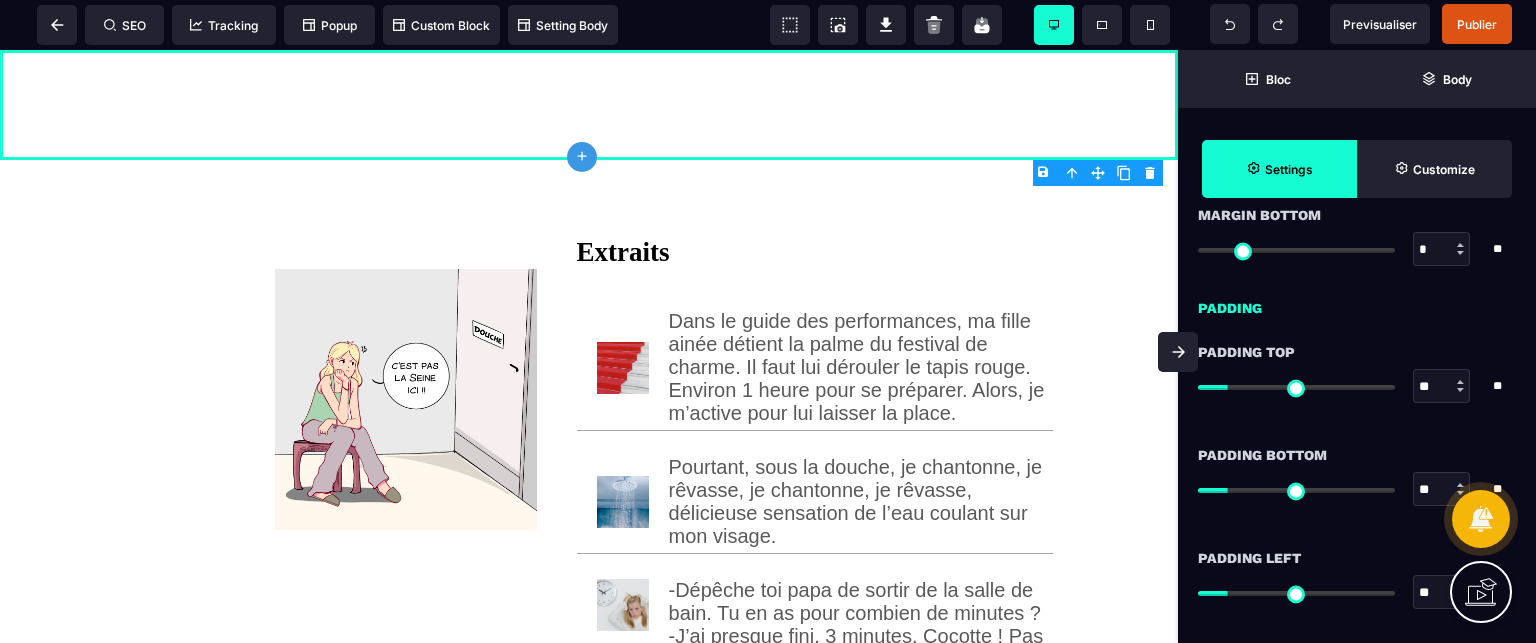 scroll, scrollTop: 1680, scrollLeft: 0, axis: vertical 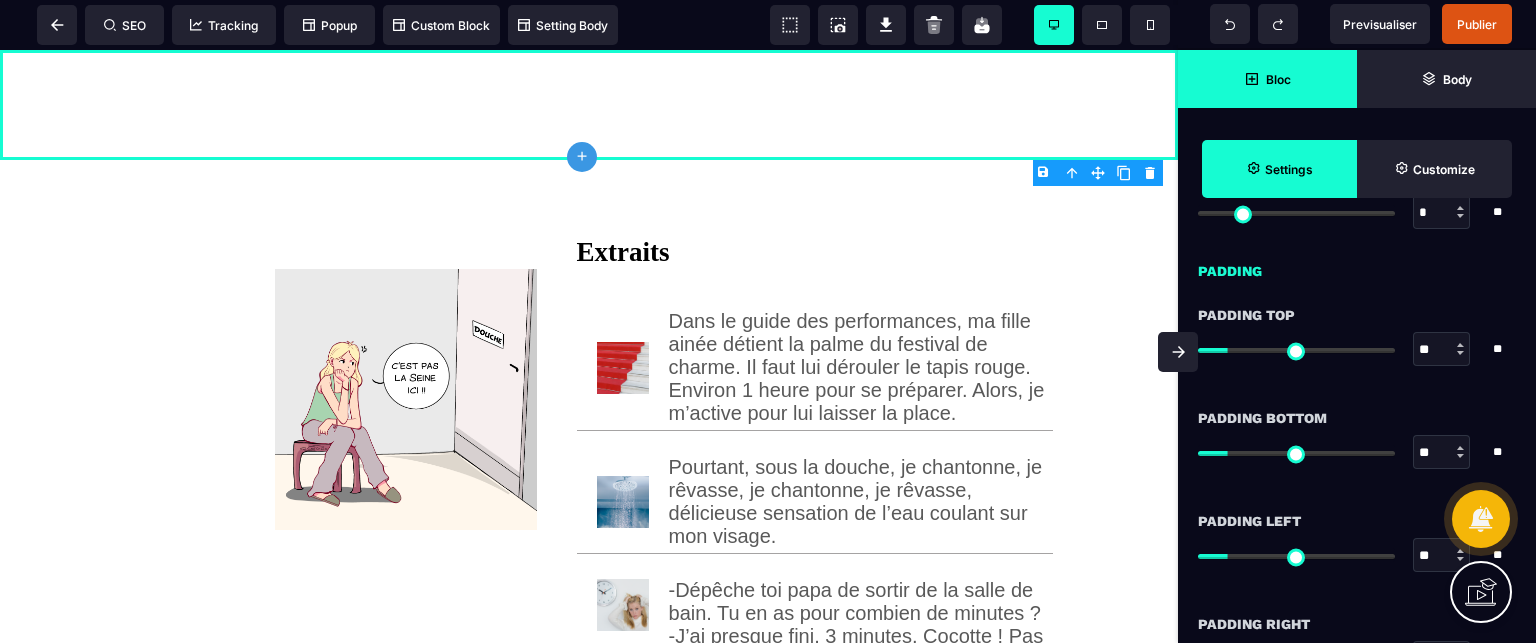 click on "Bloc" at bounding box center [1267, 79] 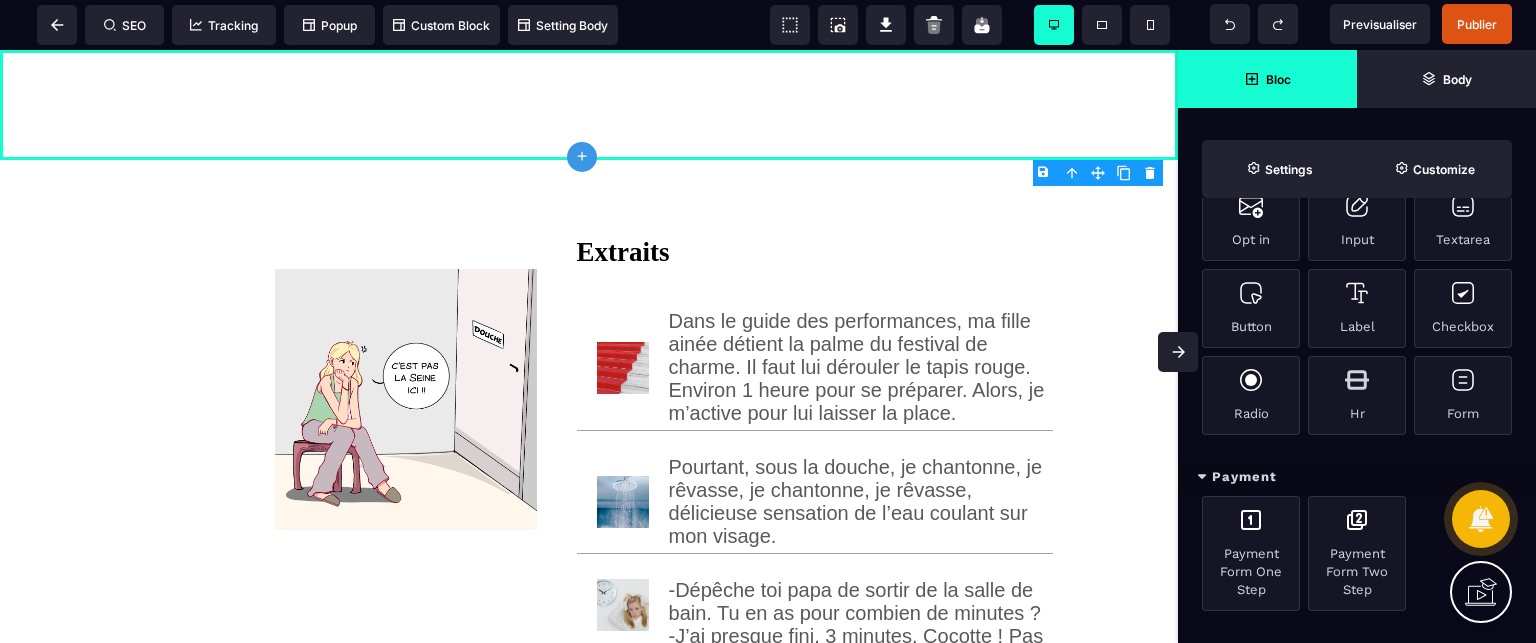 click on "Payment" at bounding box center [1357, 477] 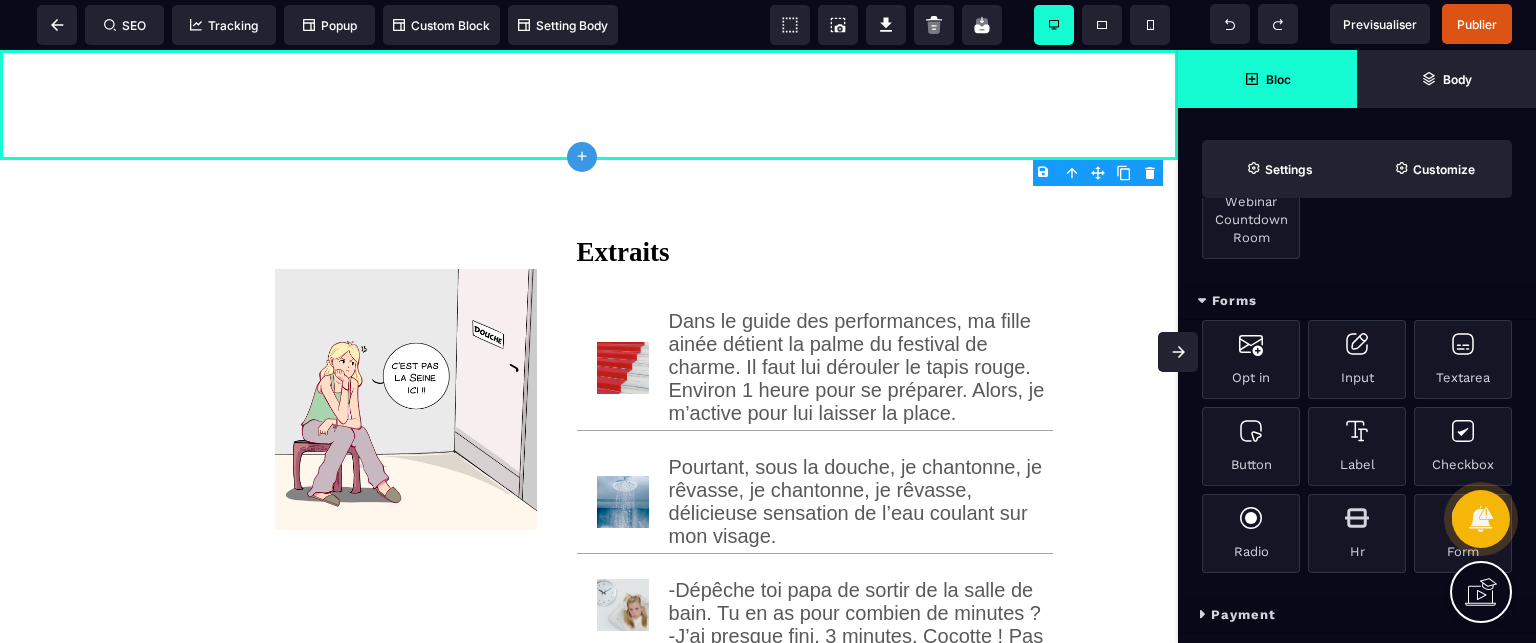 scroll, scrollTop: 1120, scrollLeft: 0, axis: vertical 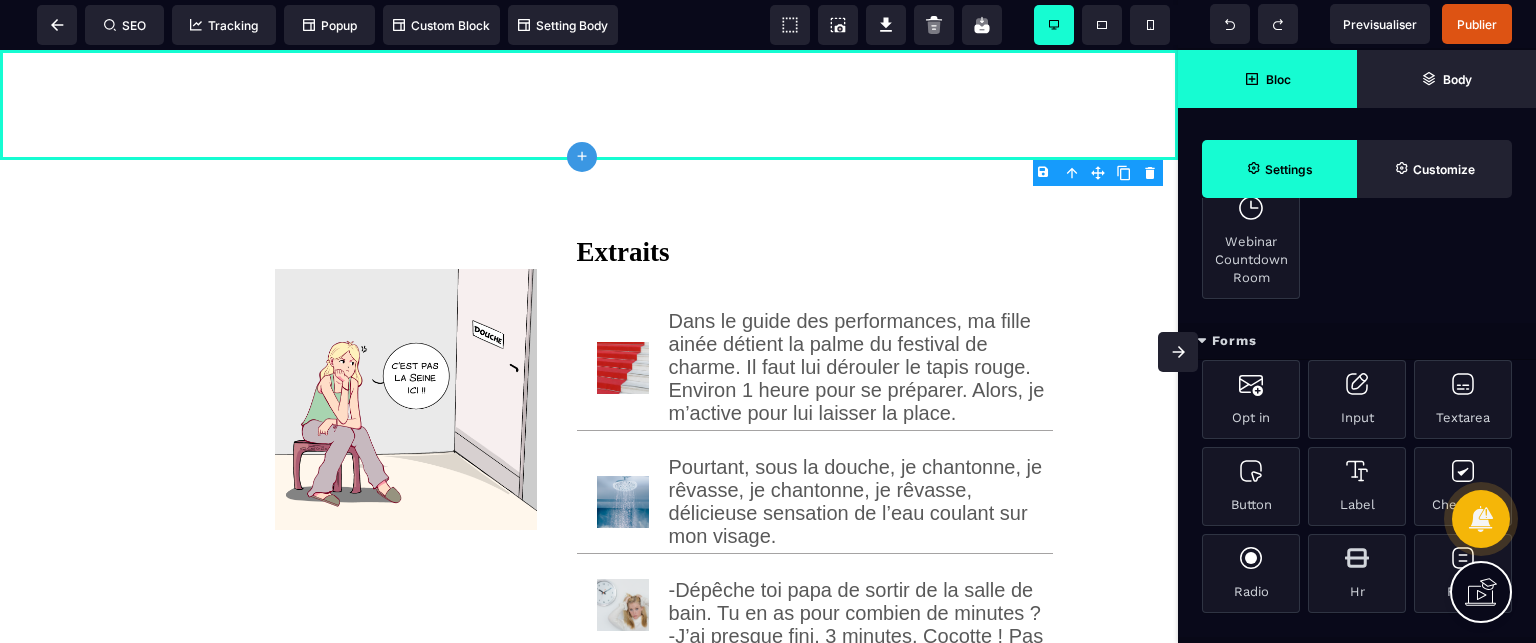 click 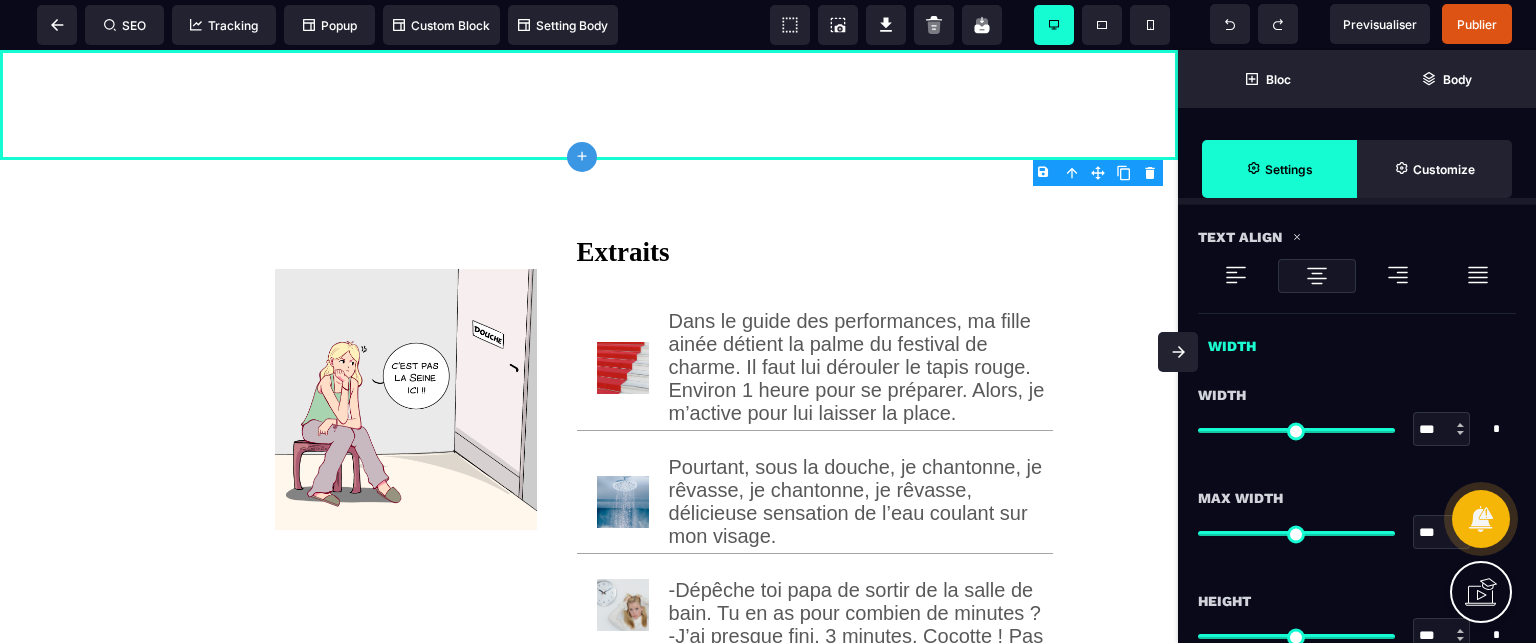 click on "Width
***
*
* * **
All" at bounding box center (1357, 414) 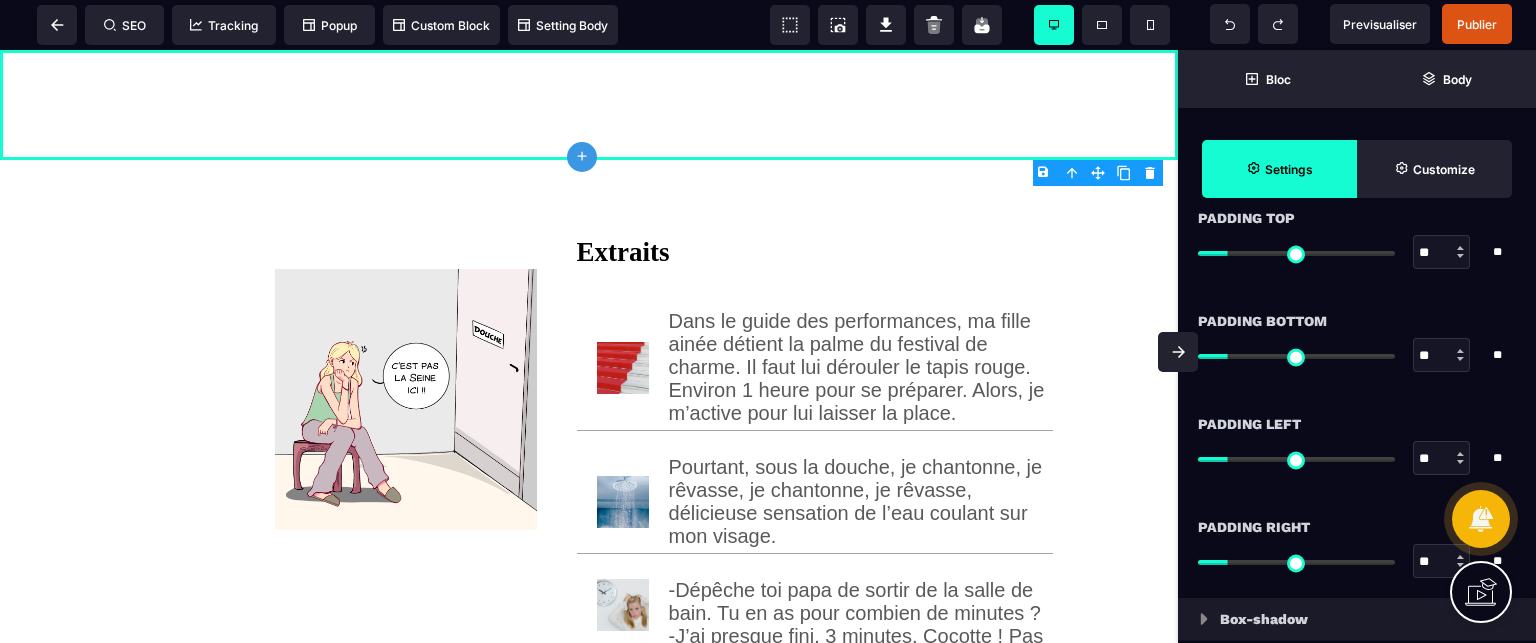 scroll, scrollTop: 2000, scrollLeft: 0, axis: vertical 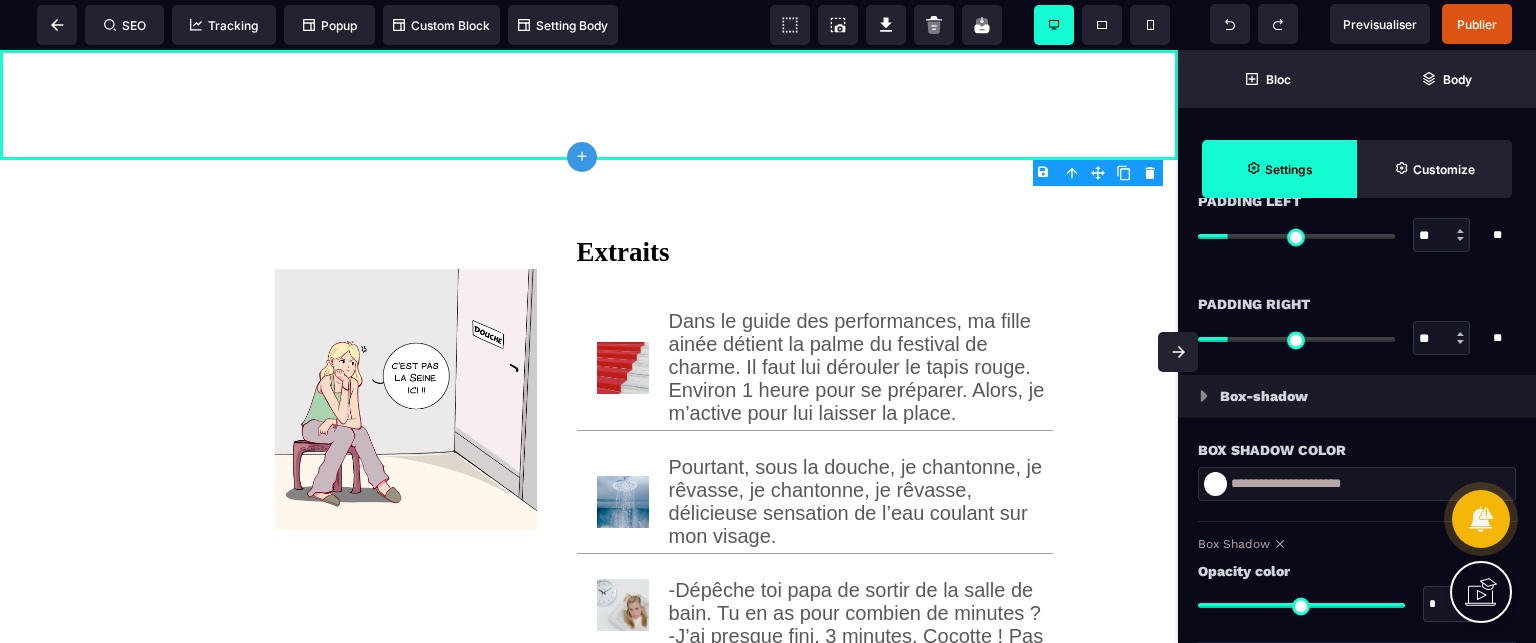 drag, startPoint x: 1432, startPoint y: 345, endPoint x: 1408, endPoint y: 346, distance: 24.020824 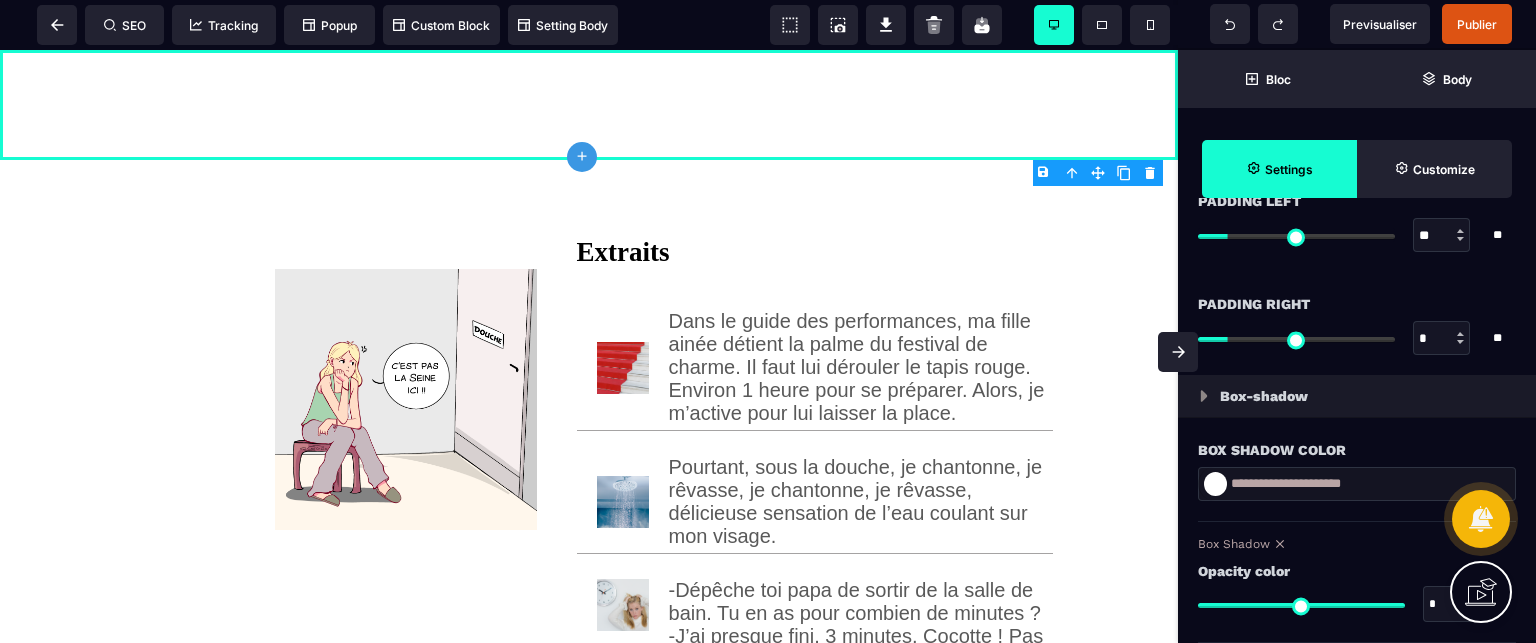 type on "*" 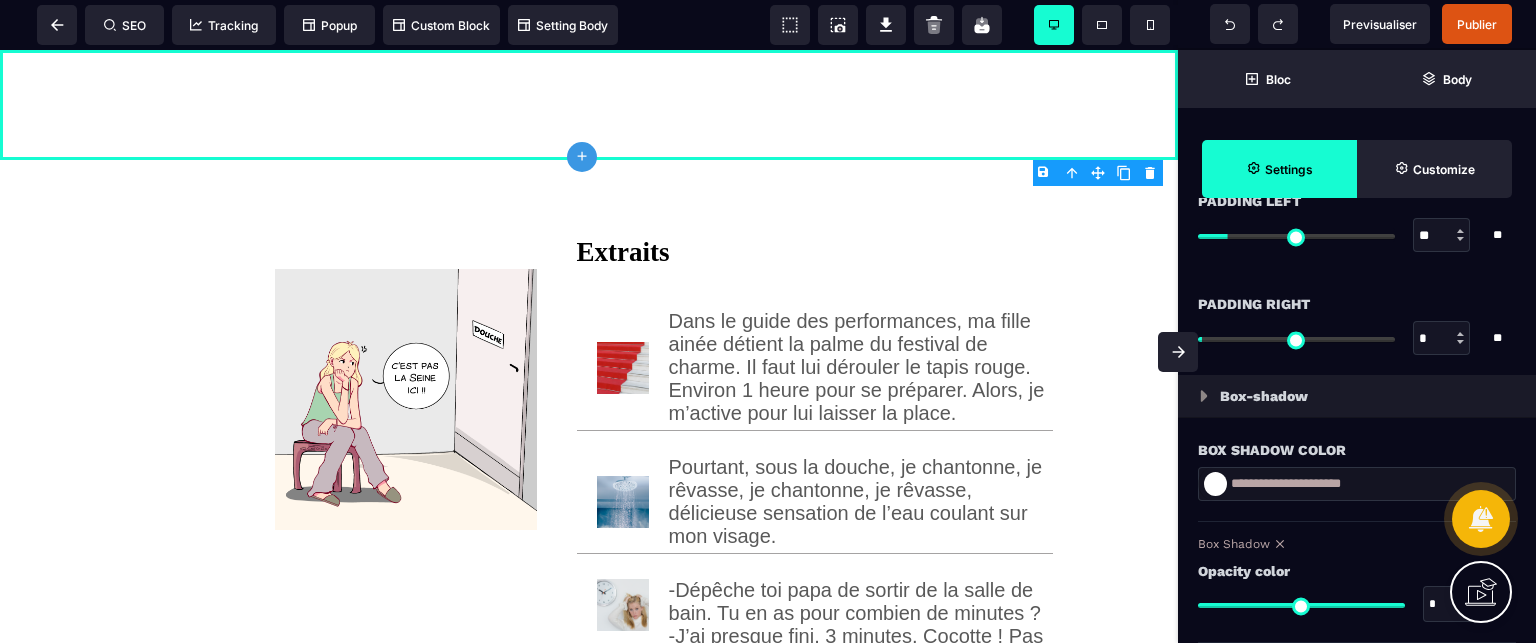 type on "**" 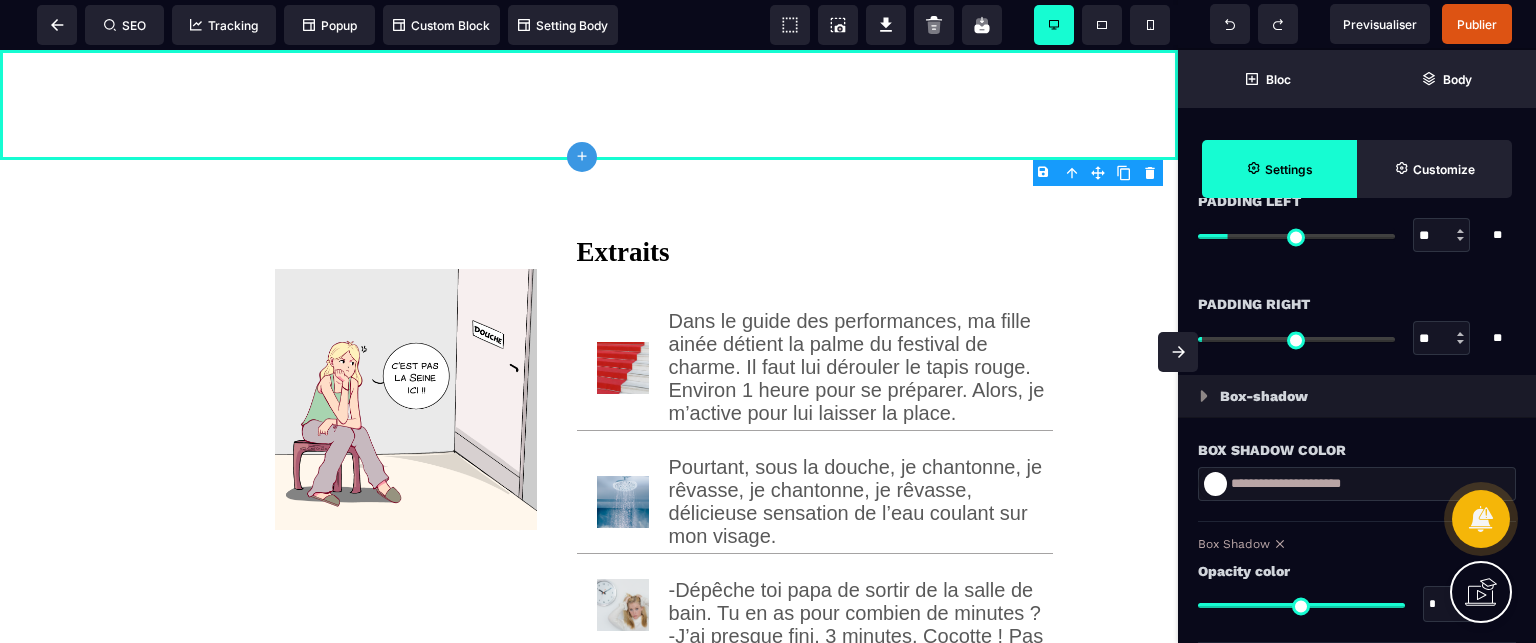 type on "**" 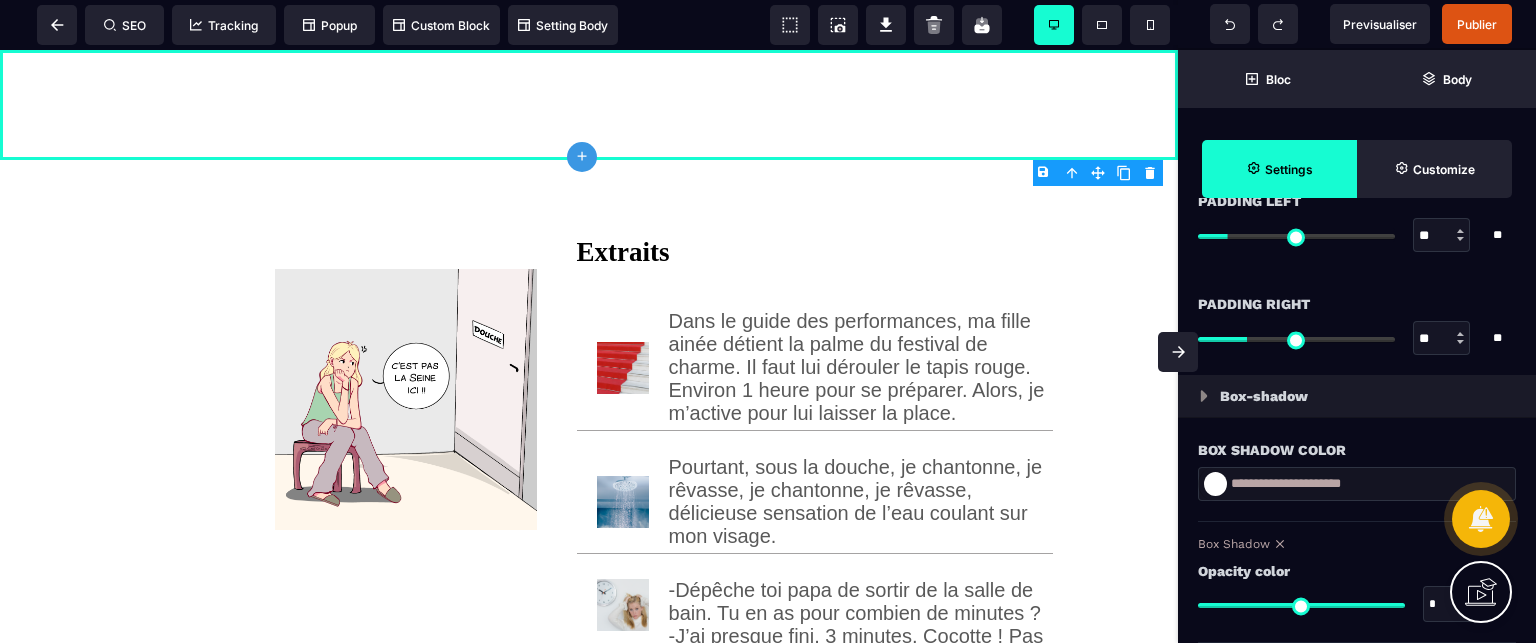 type on "***" 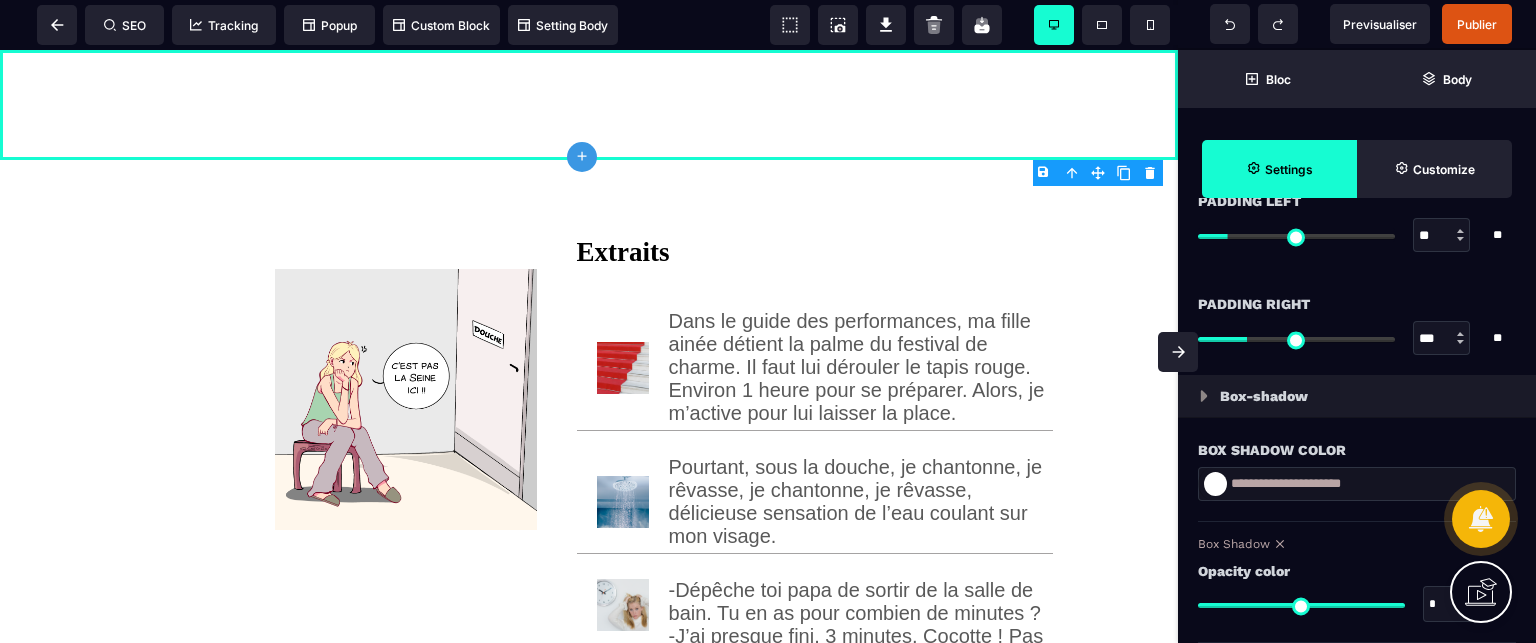 type on "***" 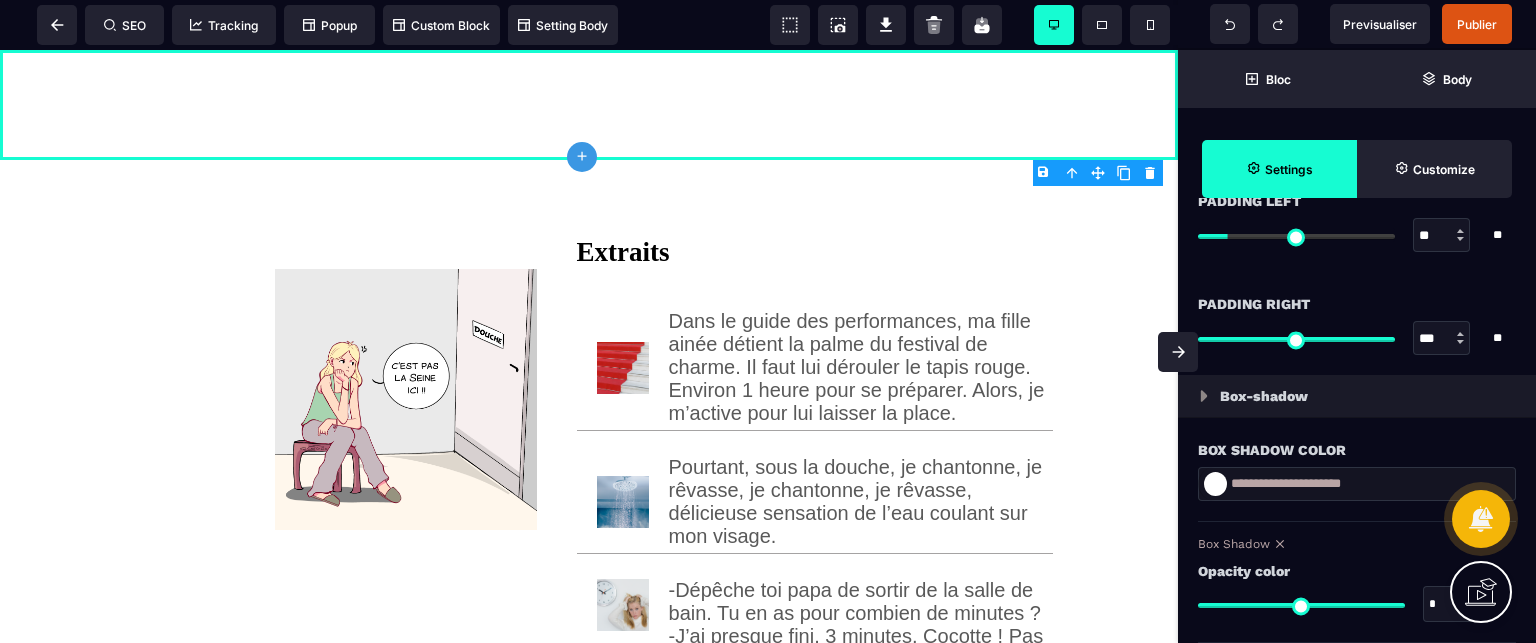 type on "***" 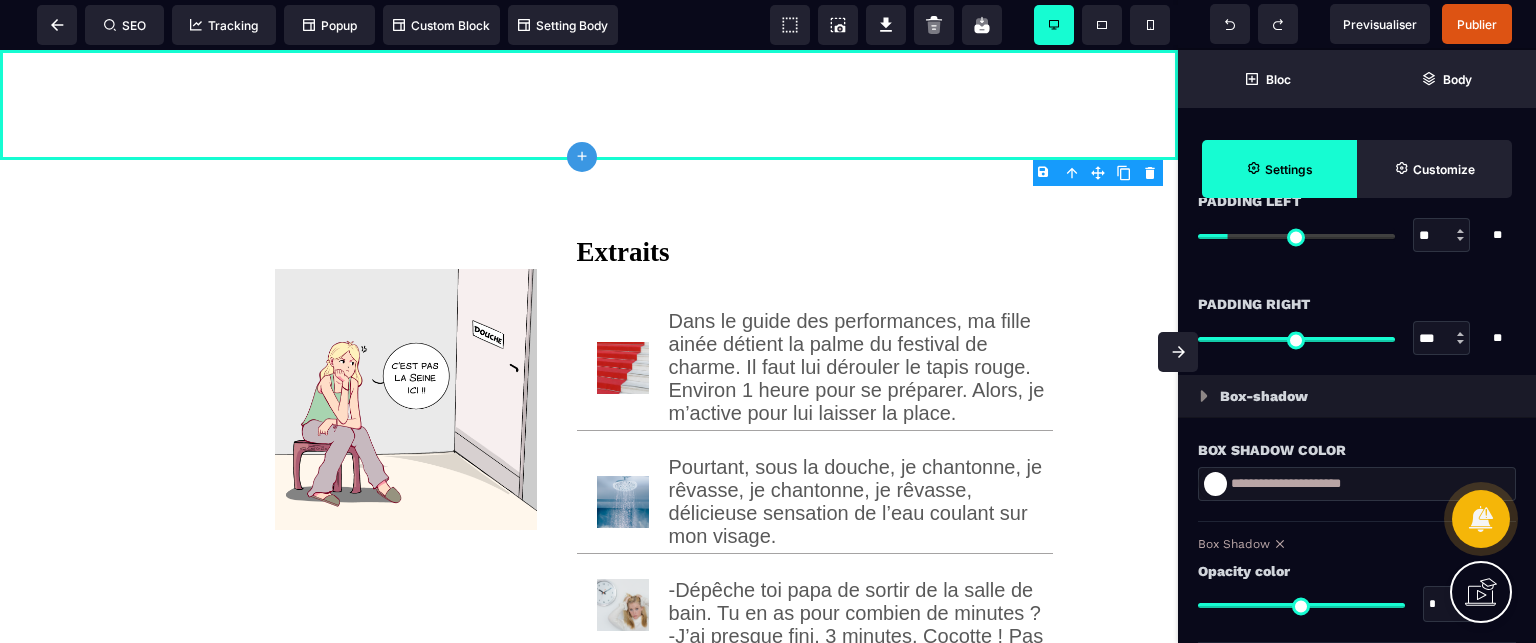 type on "***" 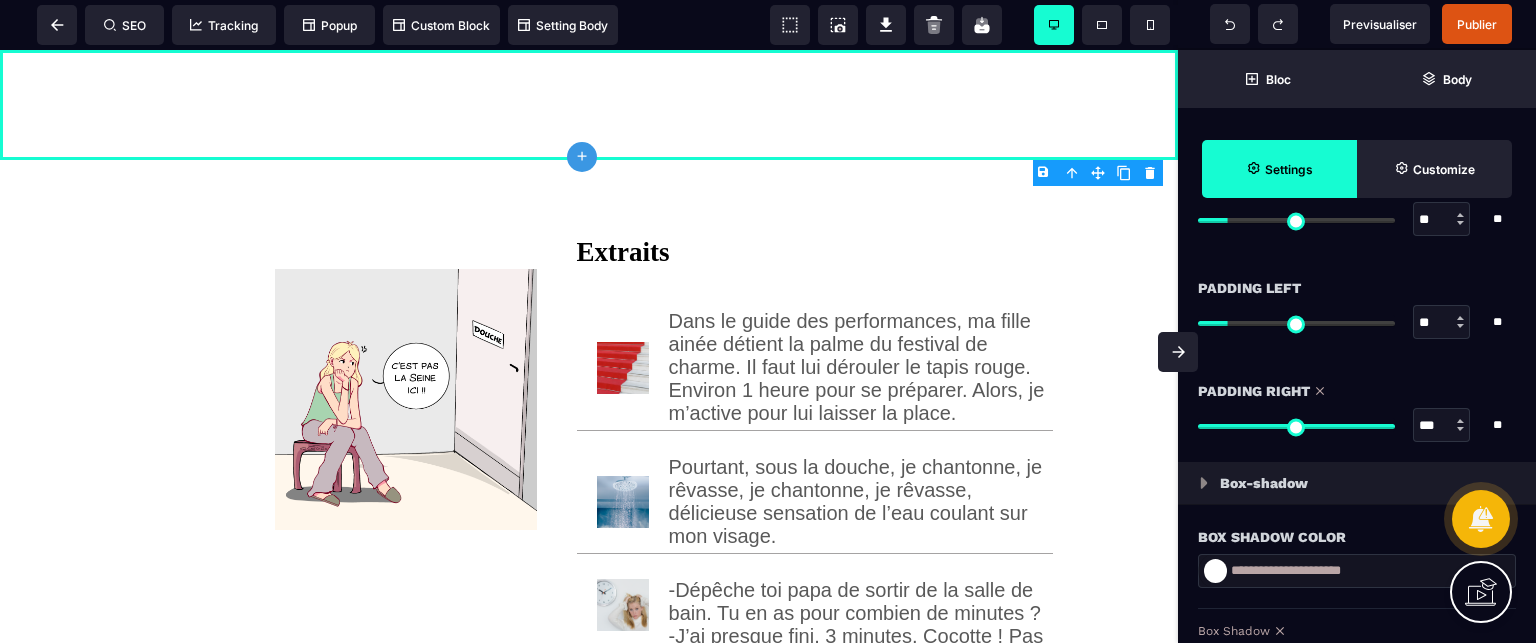 scroll, scrollTop: 1840, scrollLeft: 0, axis: vertical 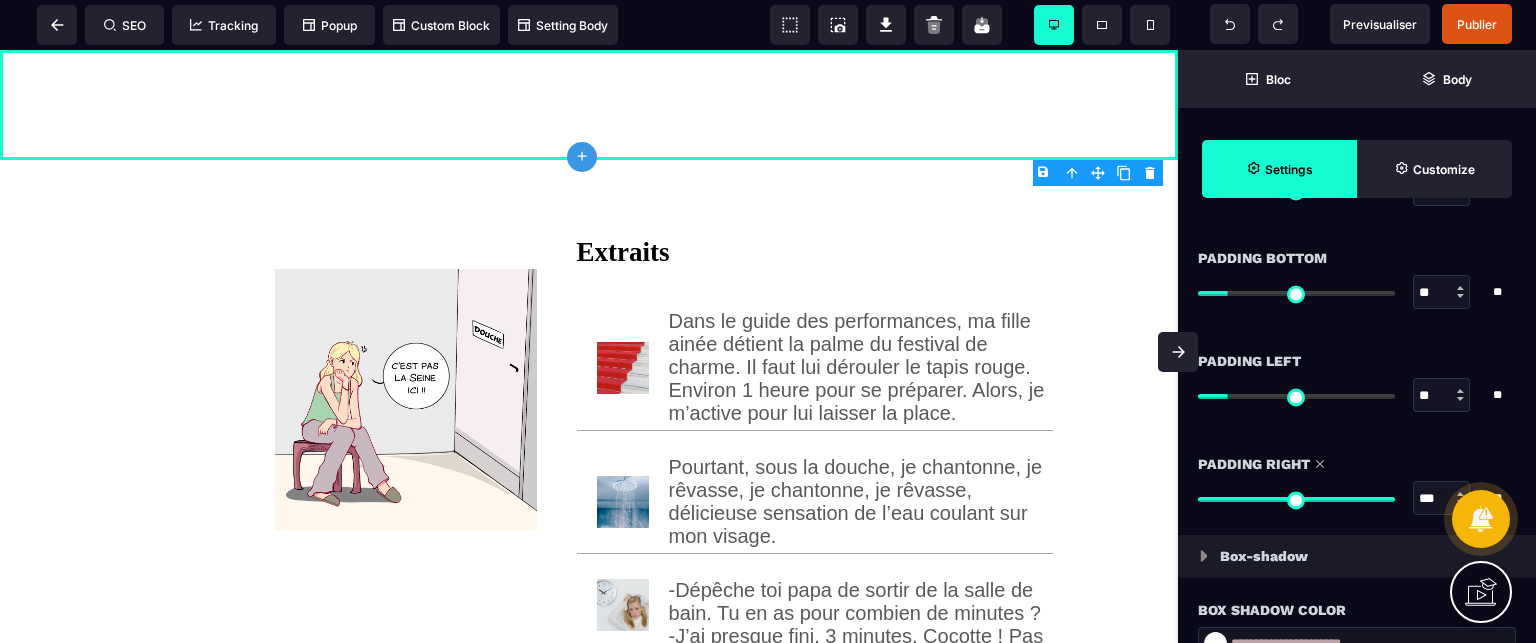 drag, startPoint x: 1431, startPoint y: 394, endPoint x: 1410, endPoint y: 395, distance: 21.023796 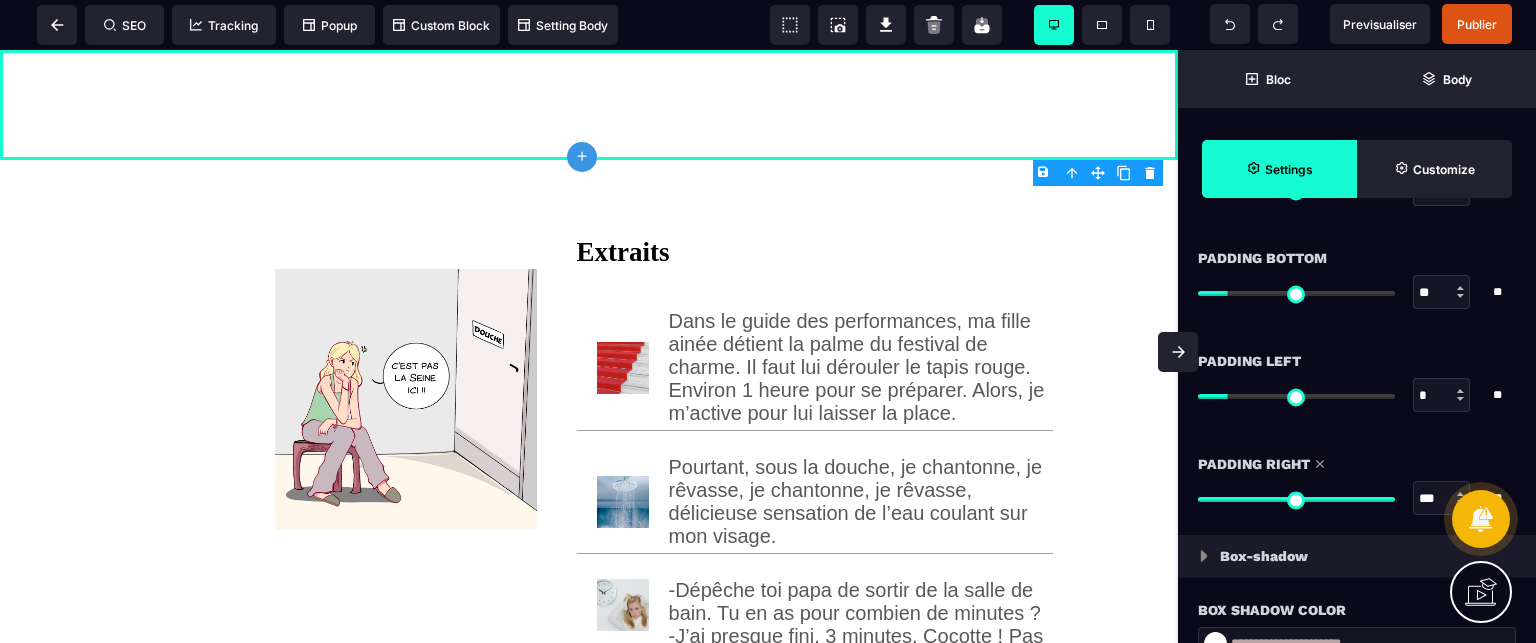 type on "*" 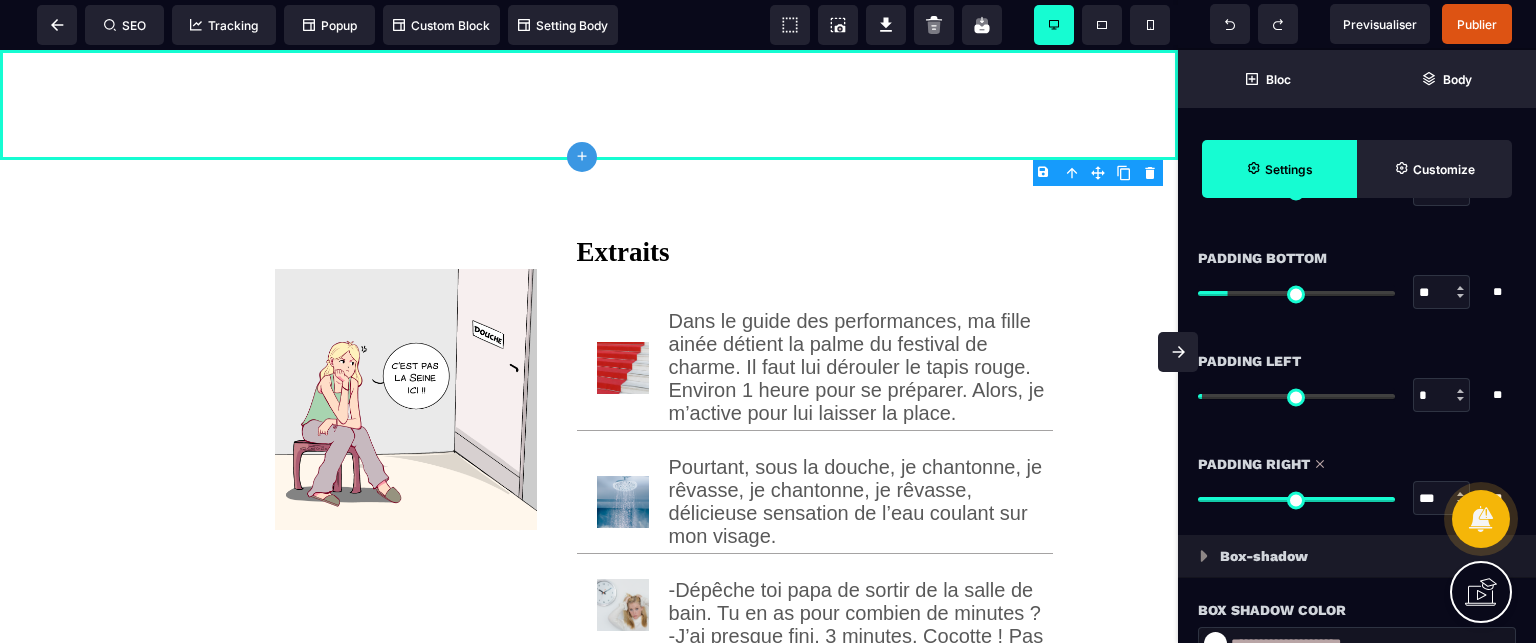 type on "**" 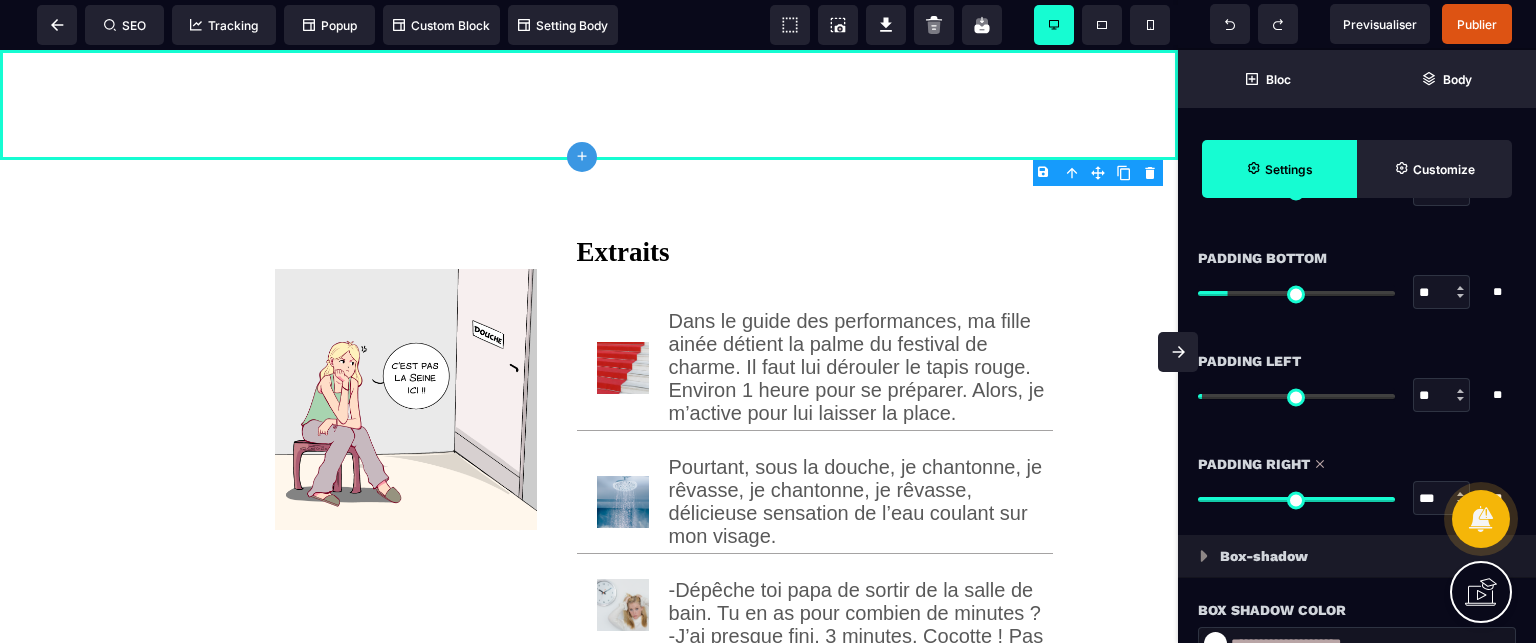 type on "**" 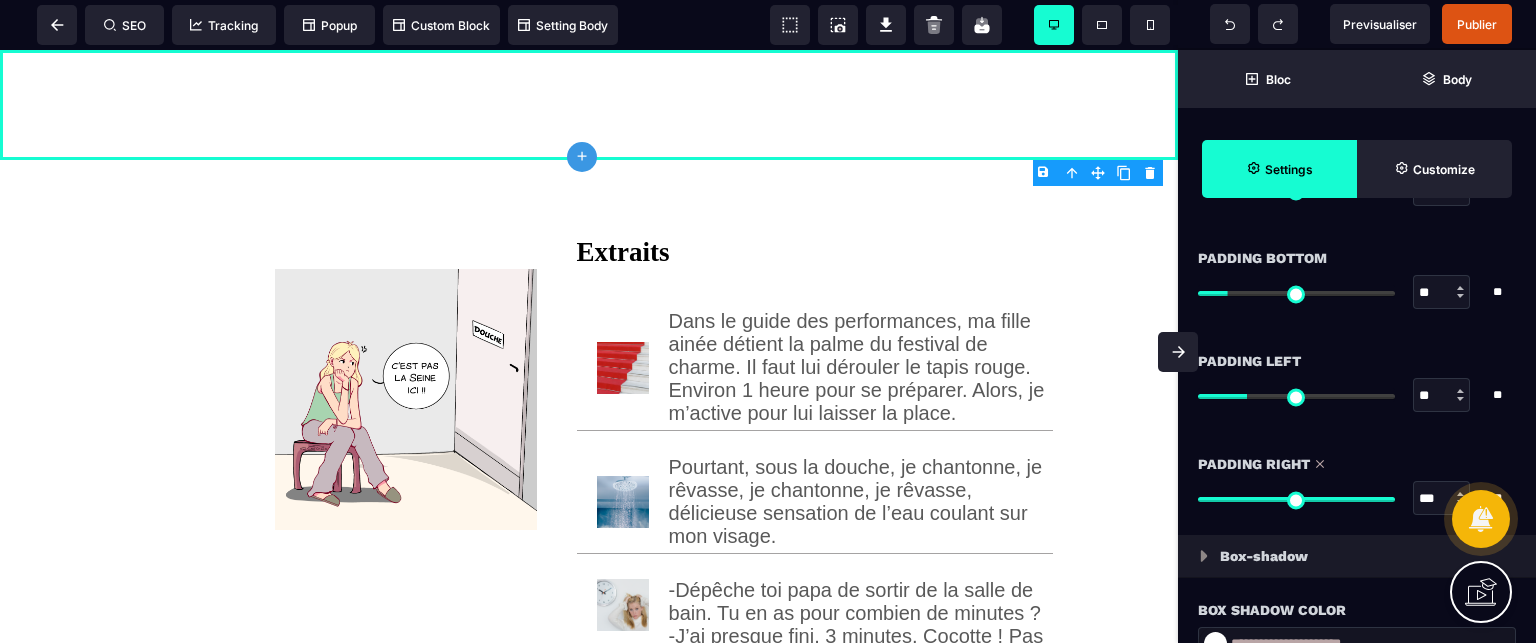 type on "***" 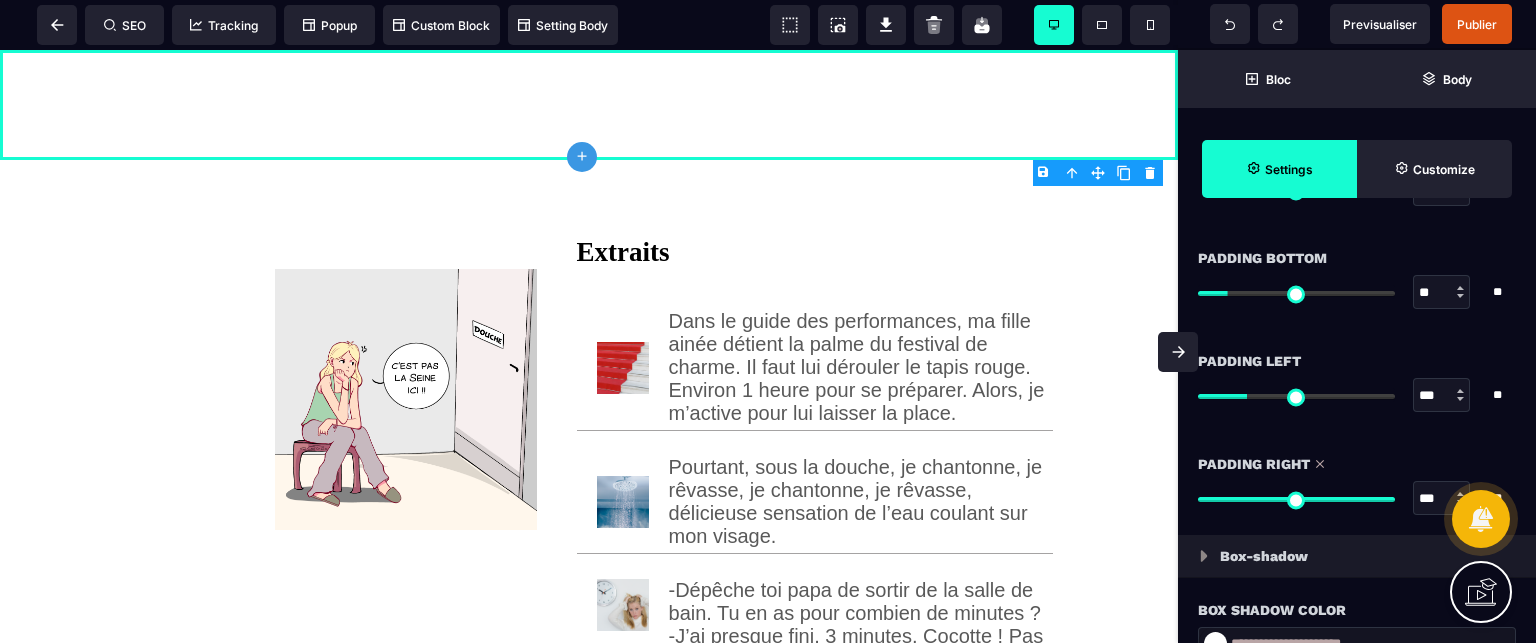 type on "***" 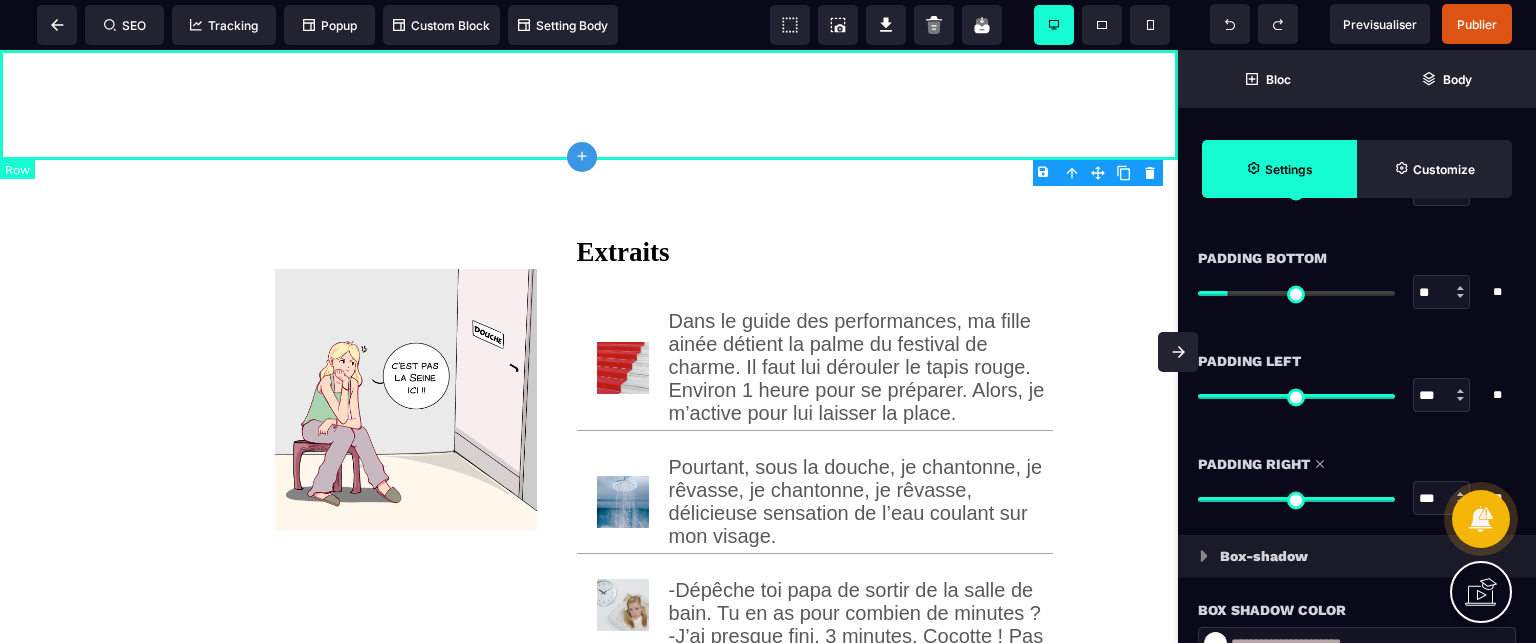 type on "***" 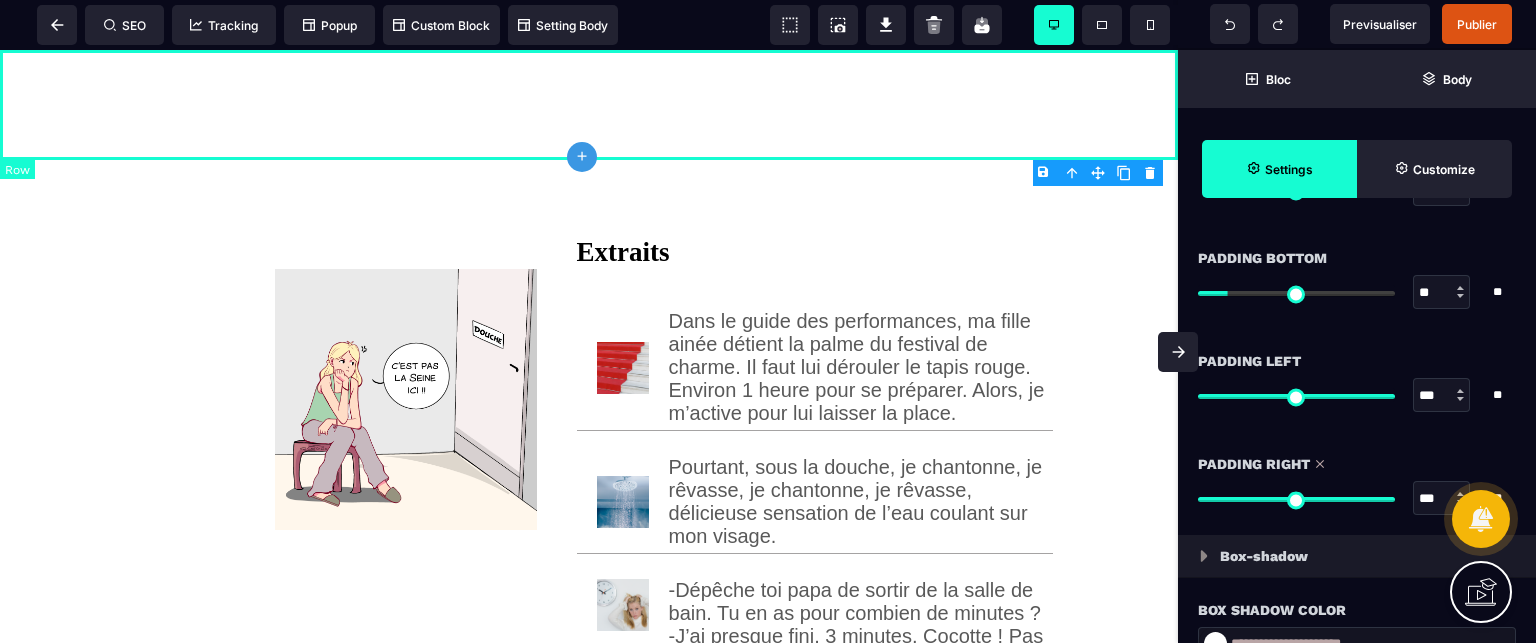 type on "***" 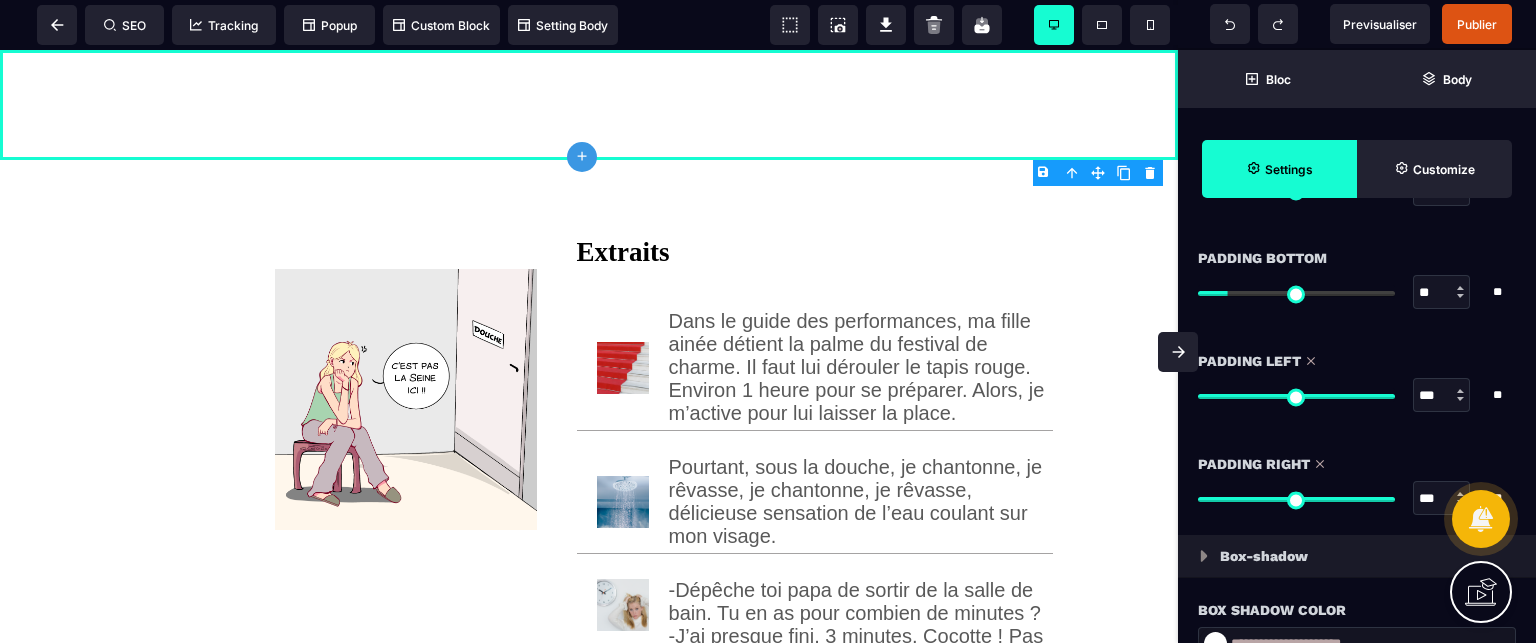 click at bounding box center (1178, 352) 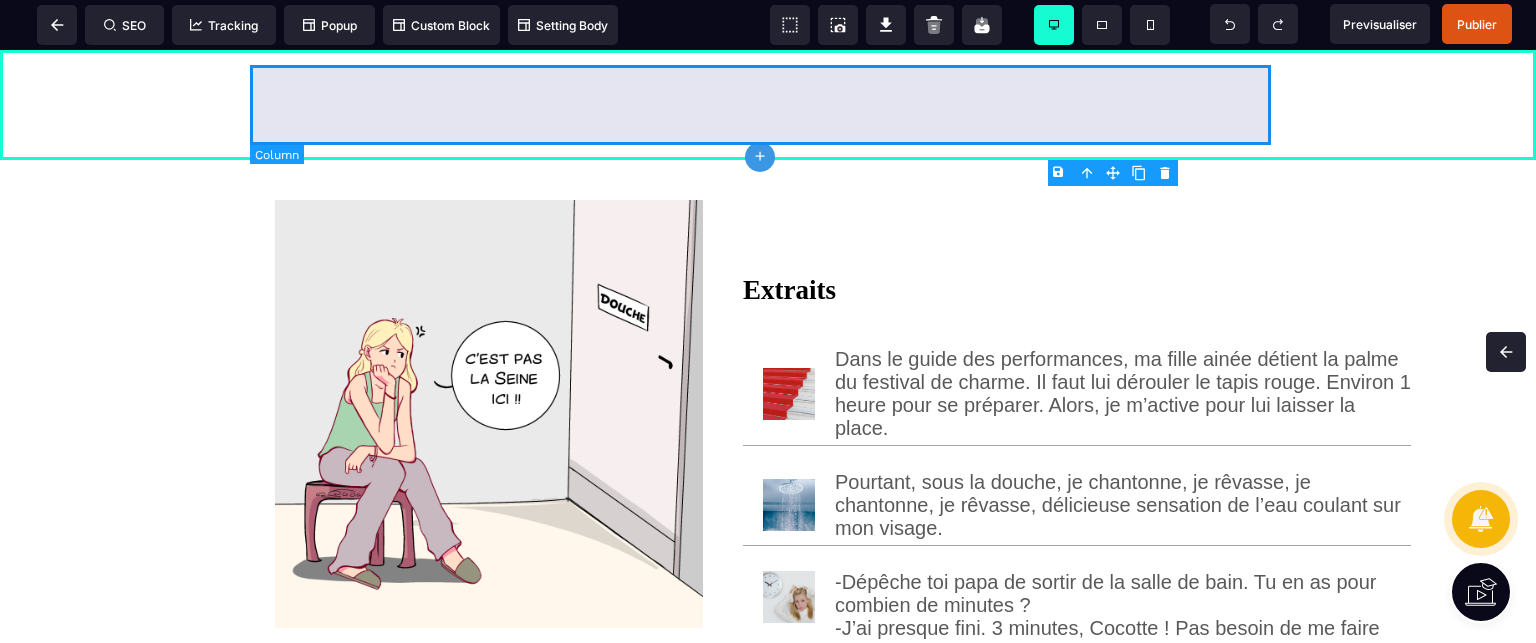 click at bounding box center (768, 105) 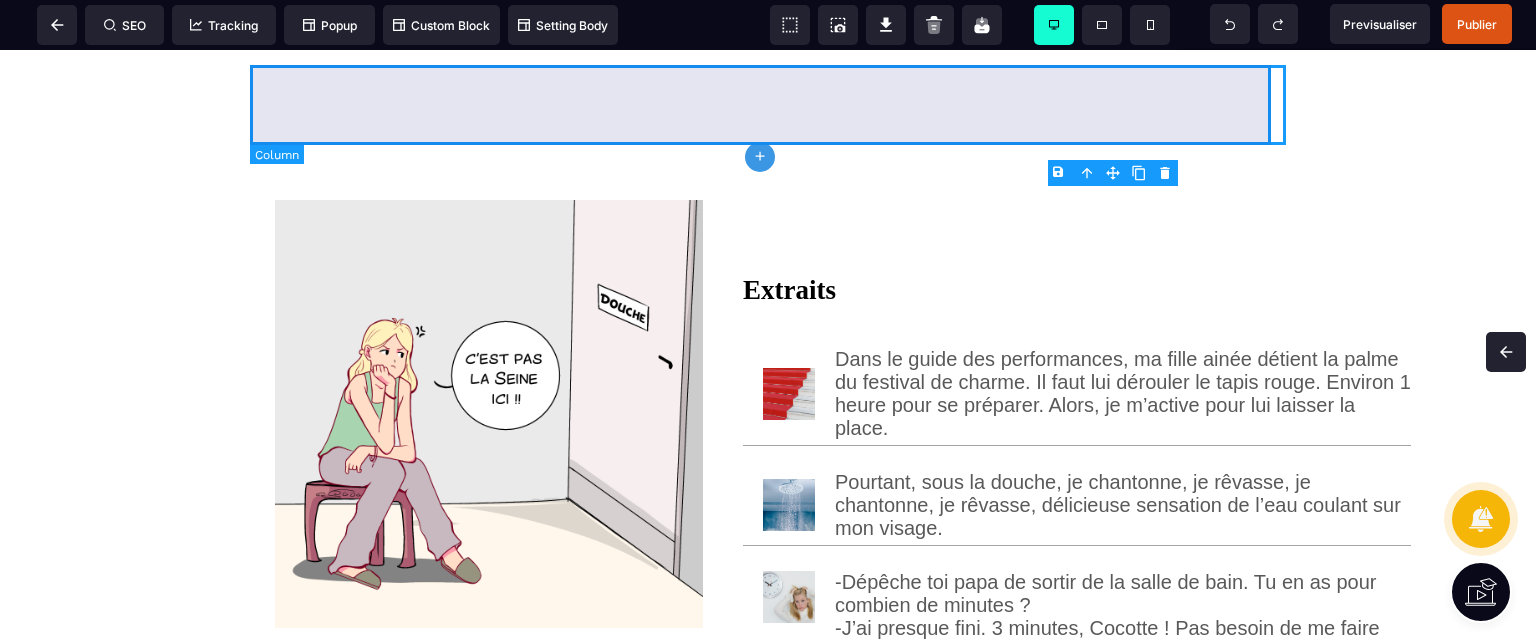 select on "*" 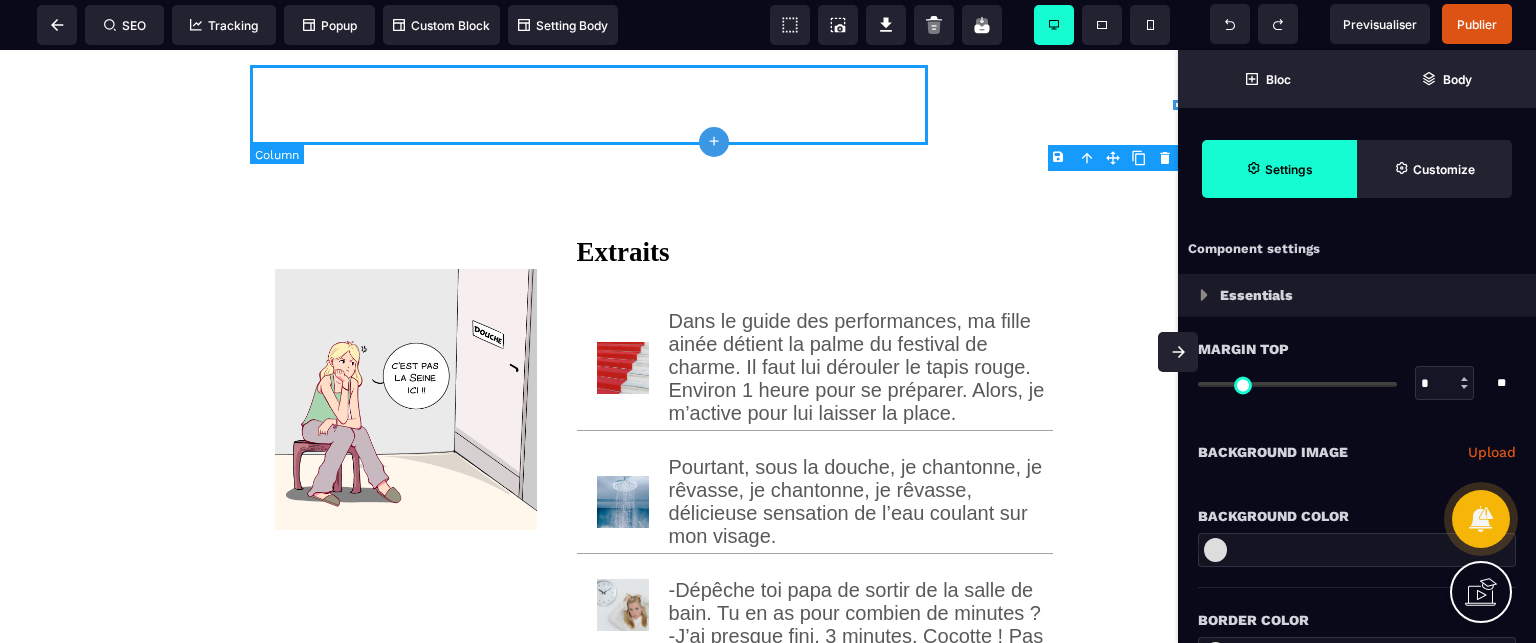 type on "*" 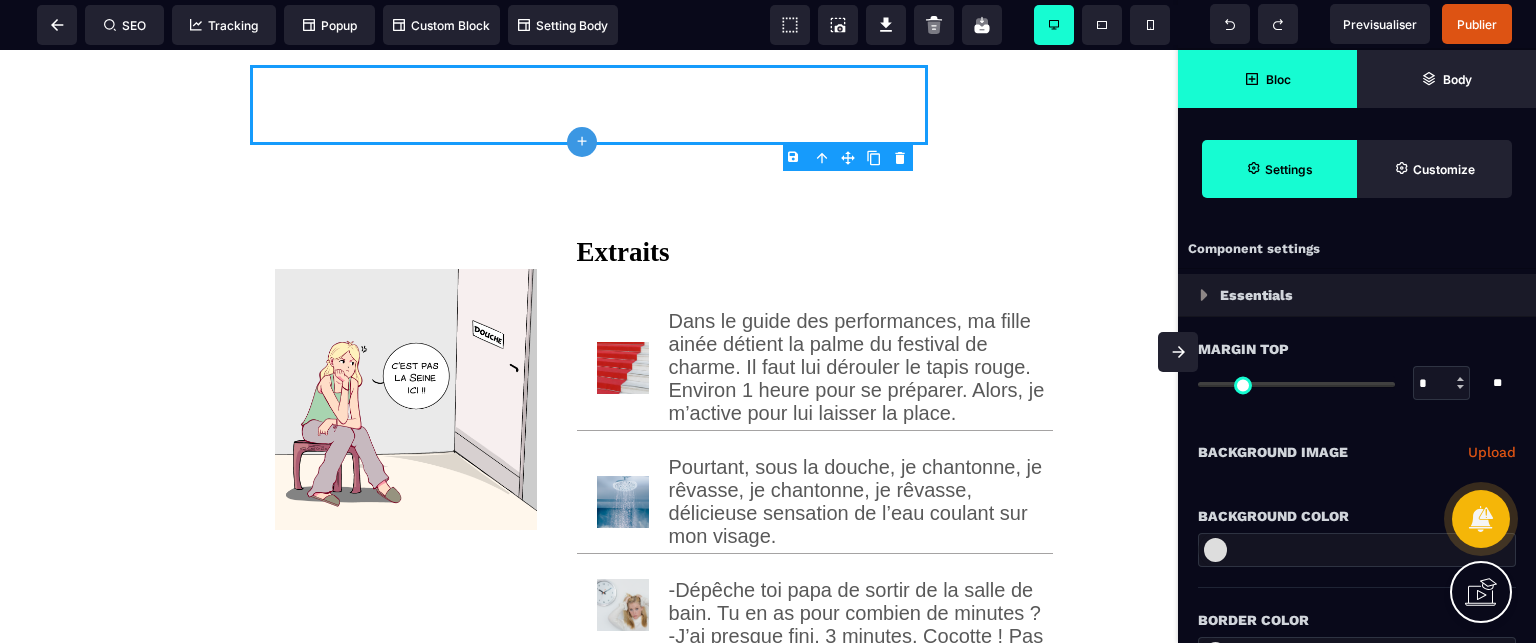 click on "Bloc" at bounding box center [1278, 79] 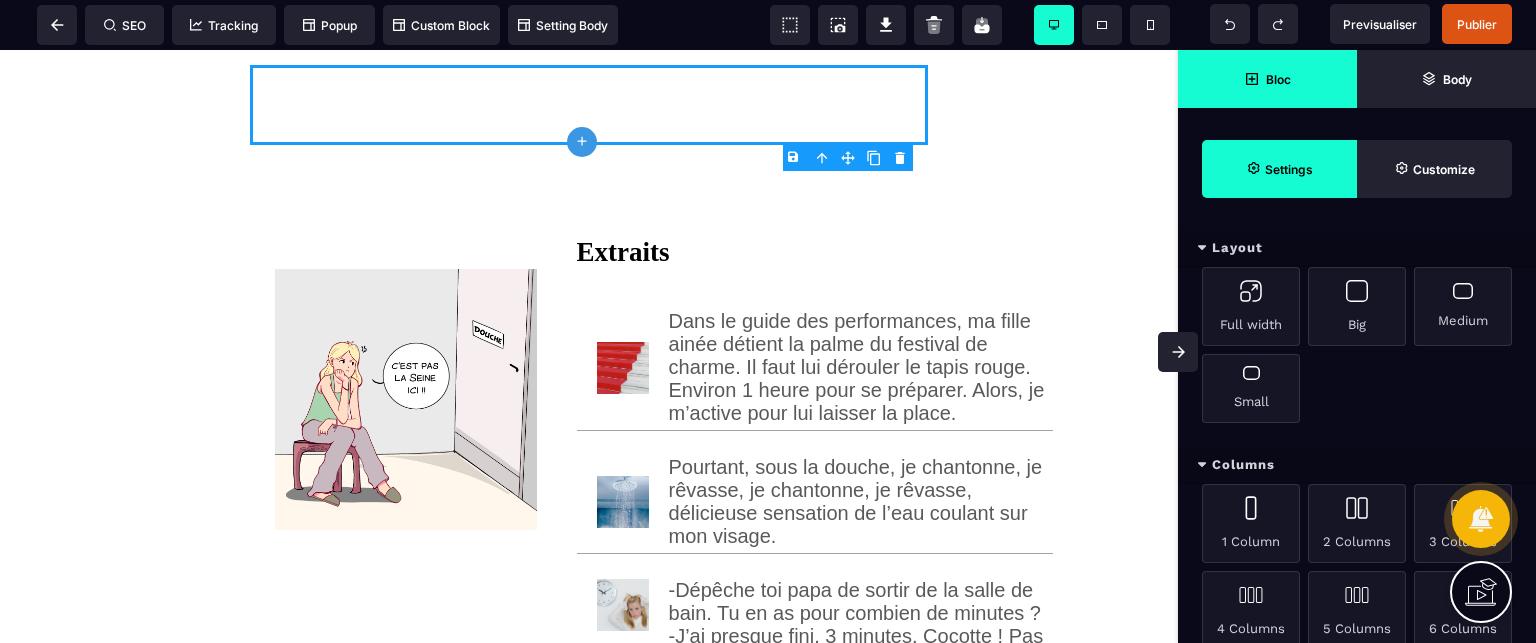 click on "Layout" at bounding box center [1357, 248] 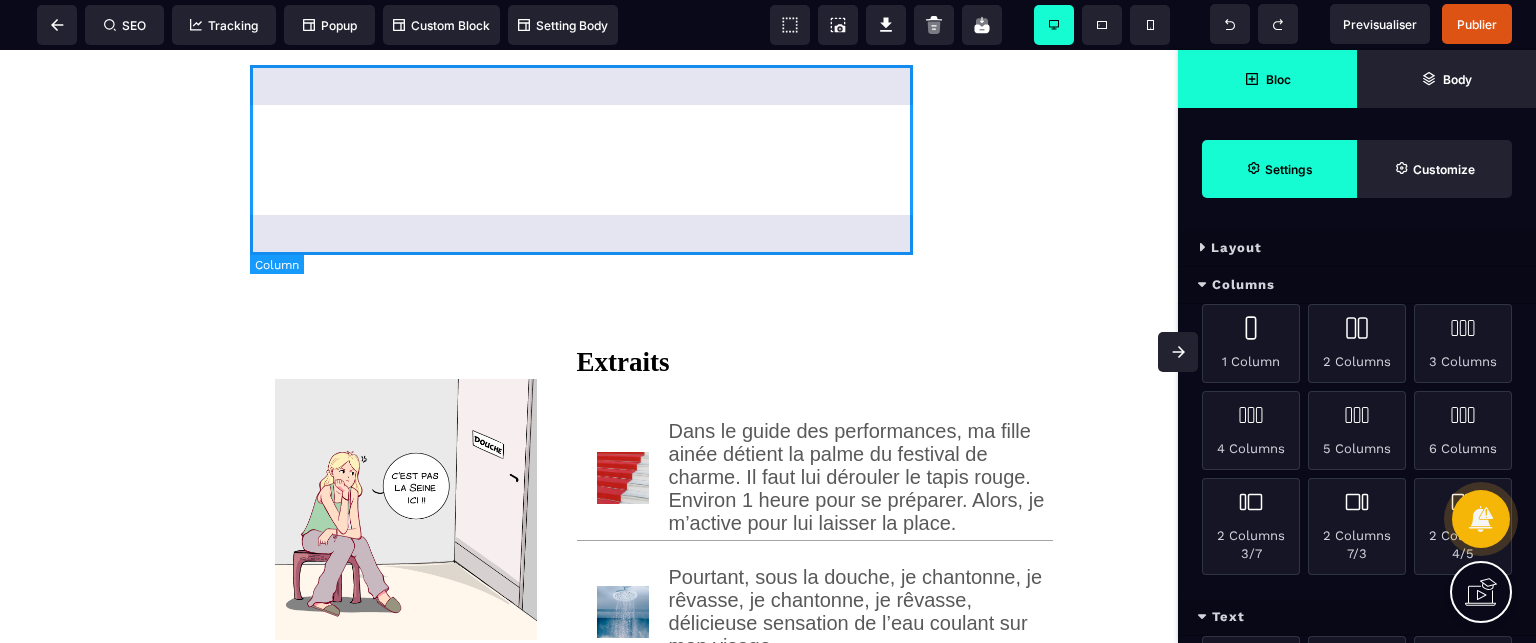 click at bounding box center [589, 160] 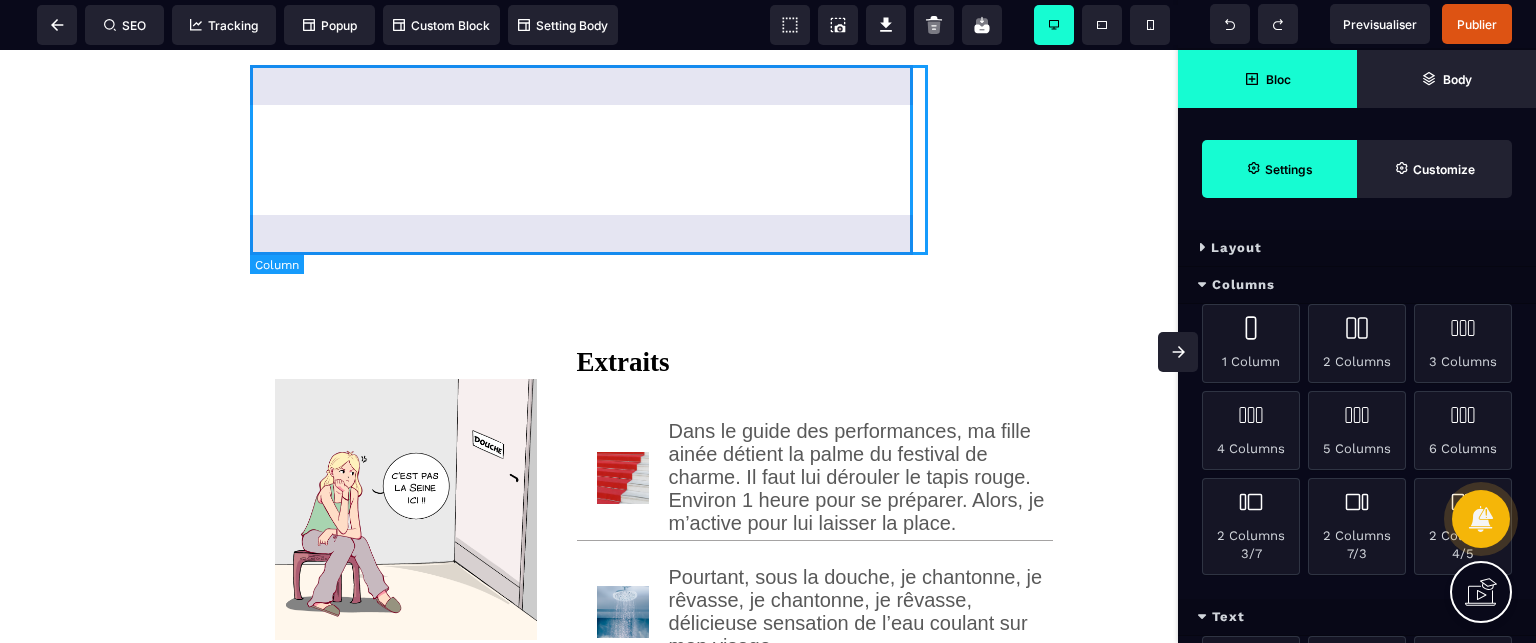select on "*" 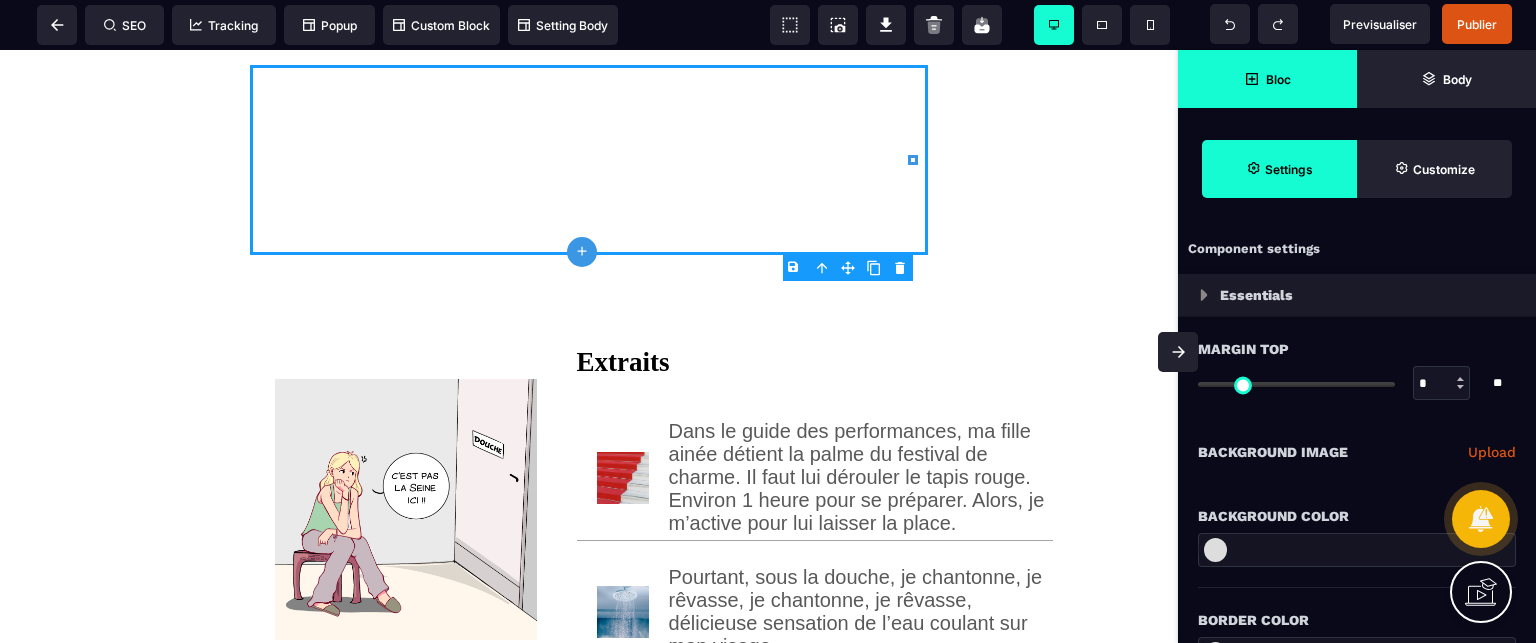 click on "**********" at bounding box center [1357, 452] 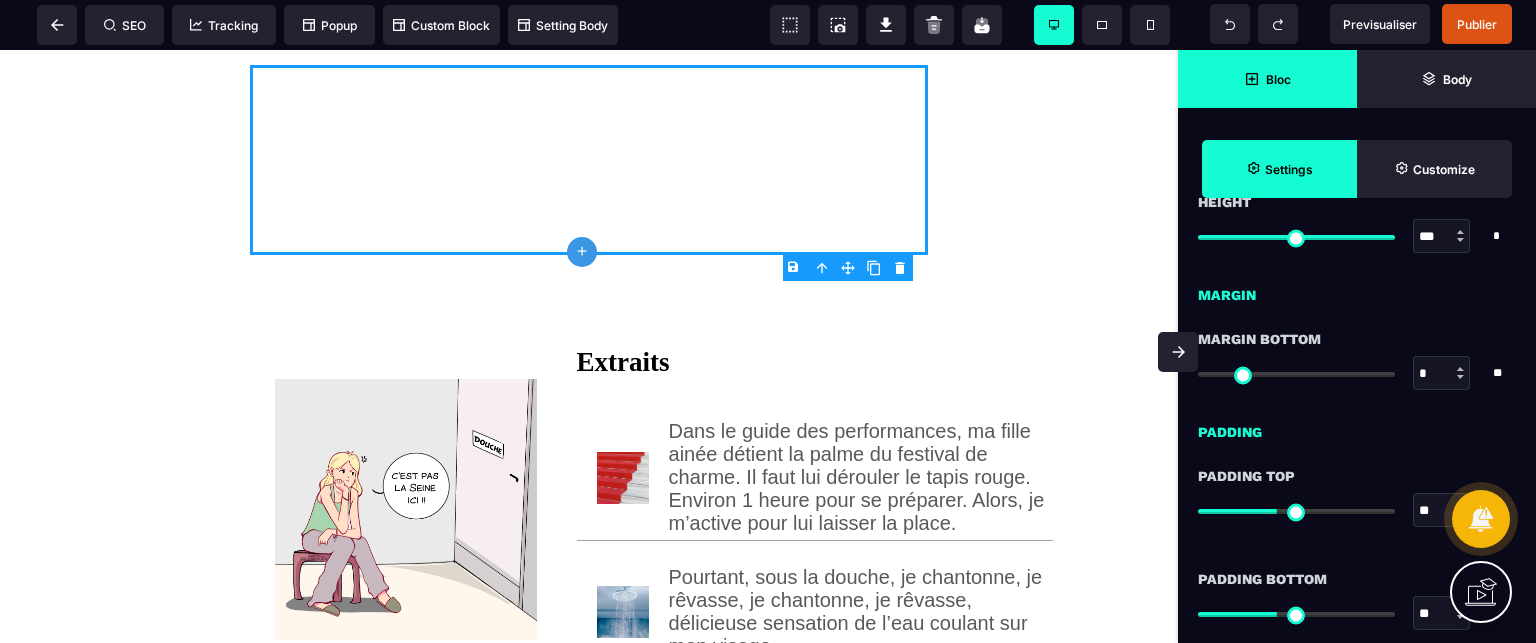 scroll, scrollTop: 1520, scrollLeft: 0, axis: vertical 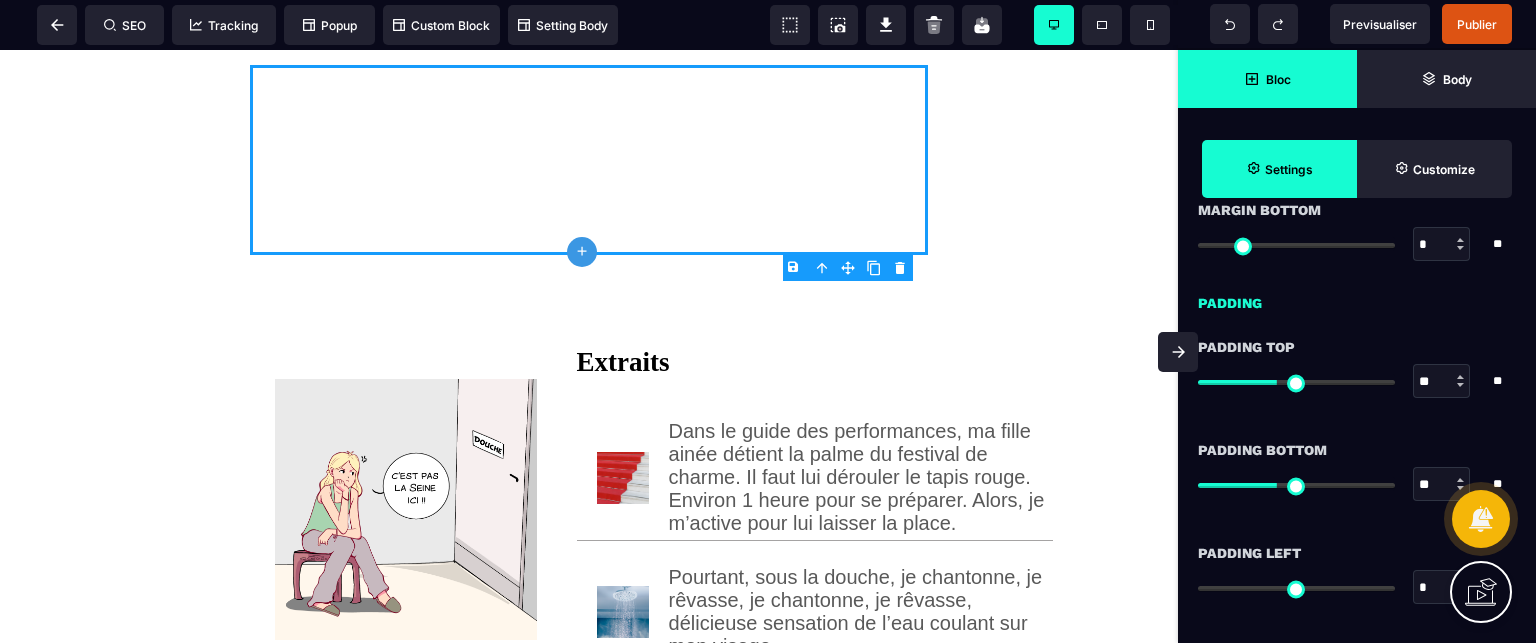 type on "**" 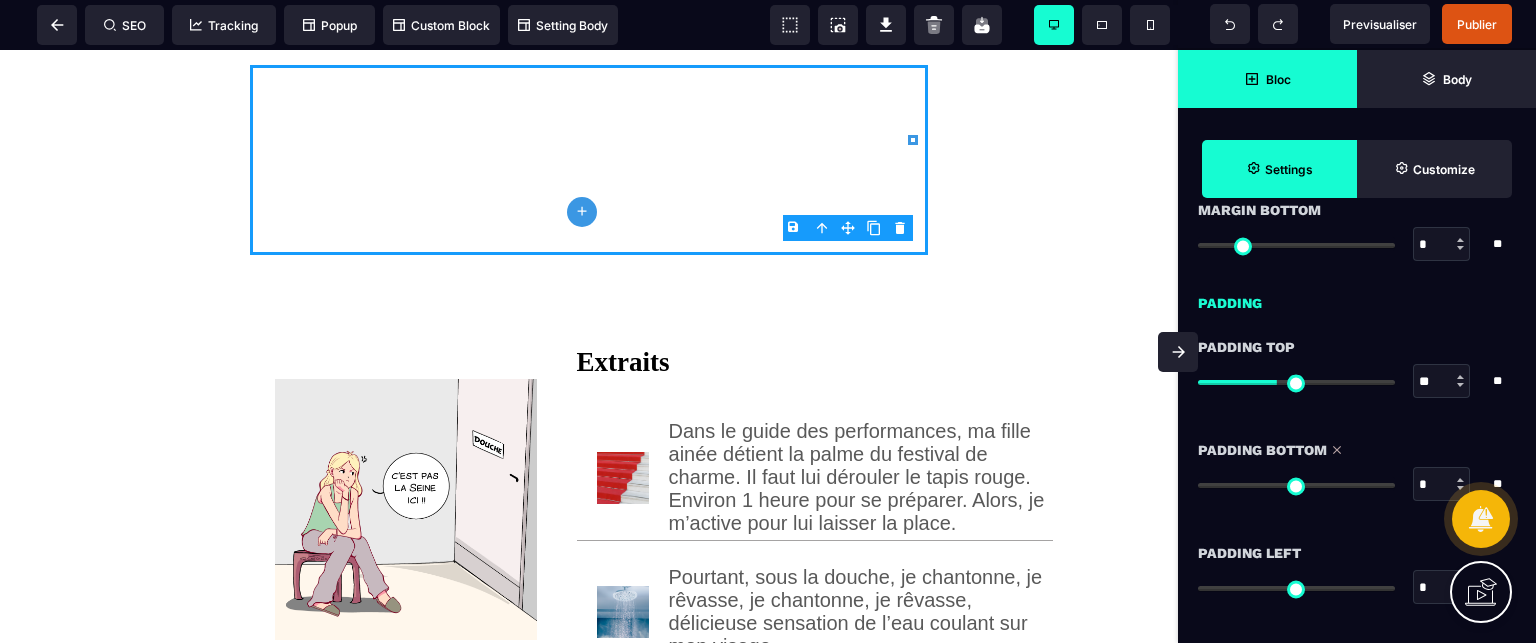 drag, startPoint x: 1276, startPoint y: 480, endPoint x: 1083, endPoint y: 496, distance: 193.66208 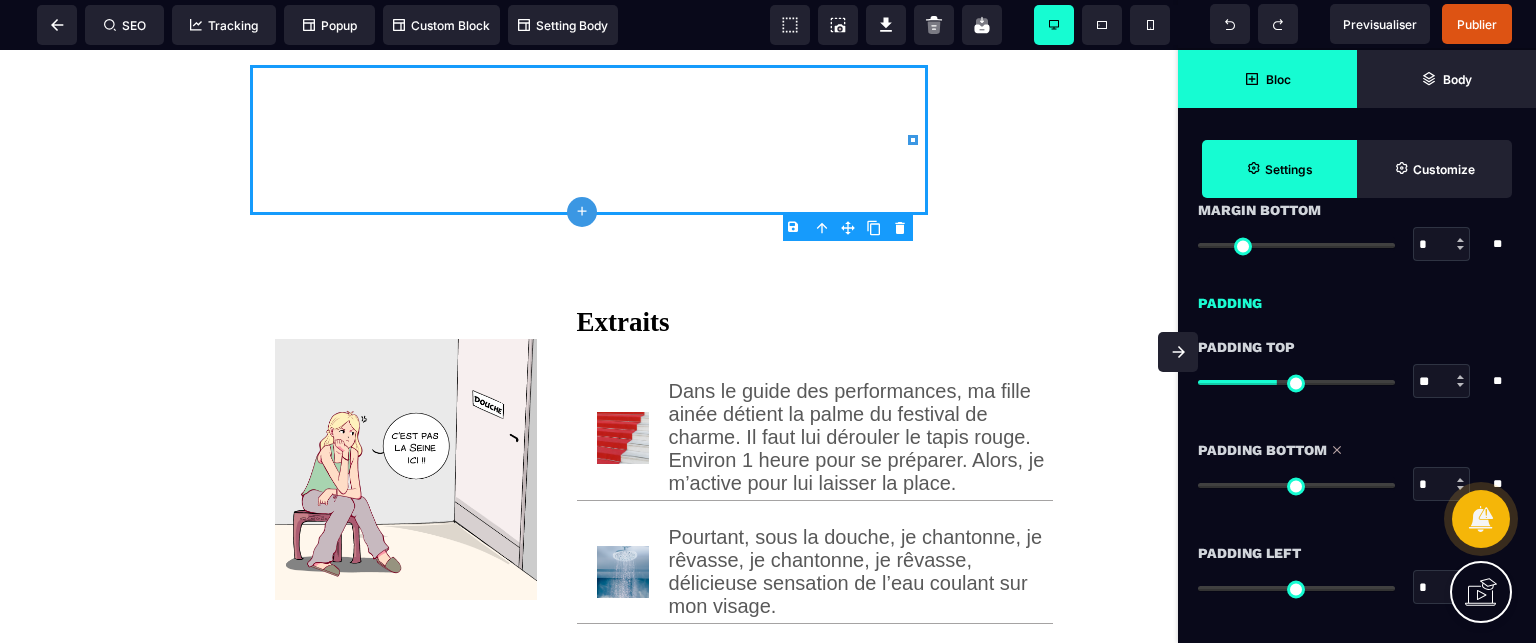 type on "*" 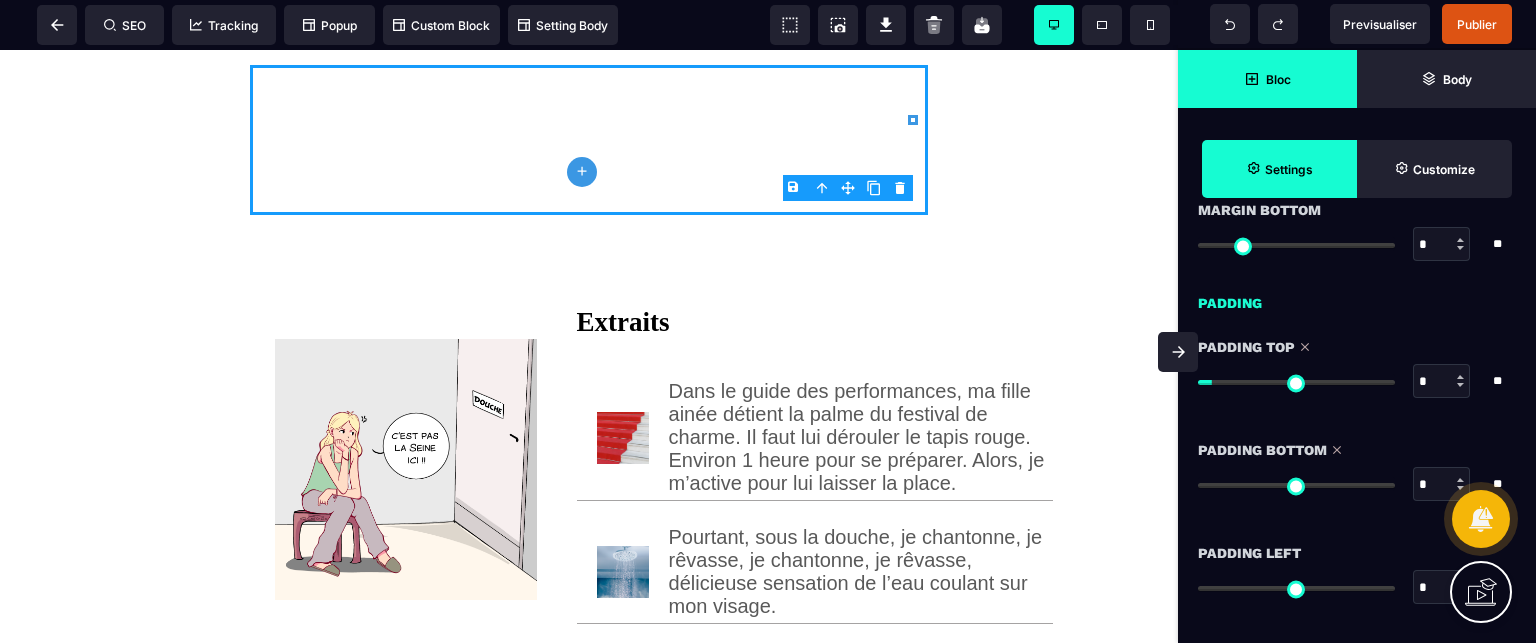 type on "*" 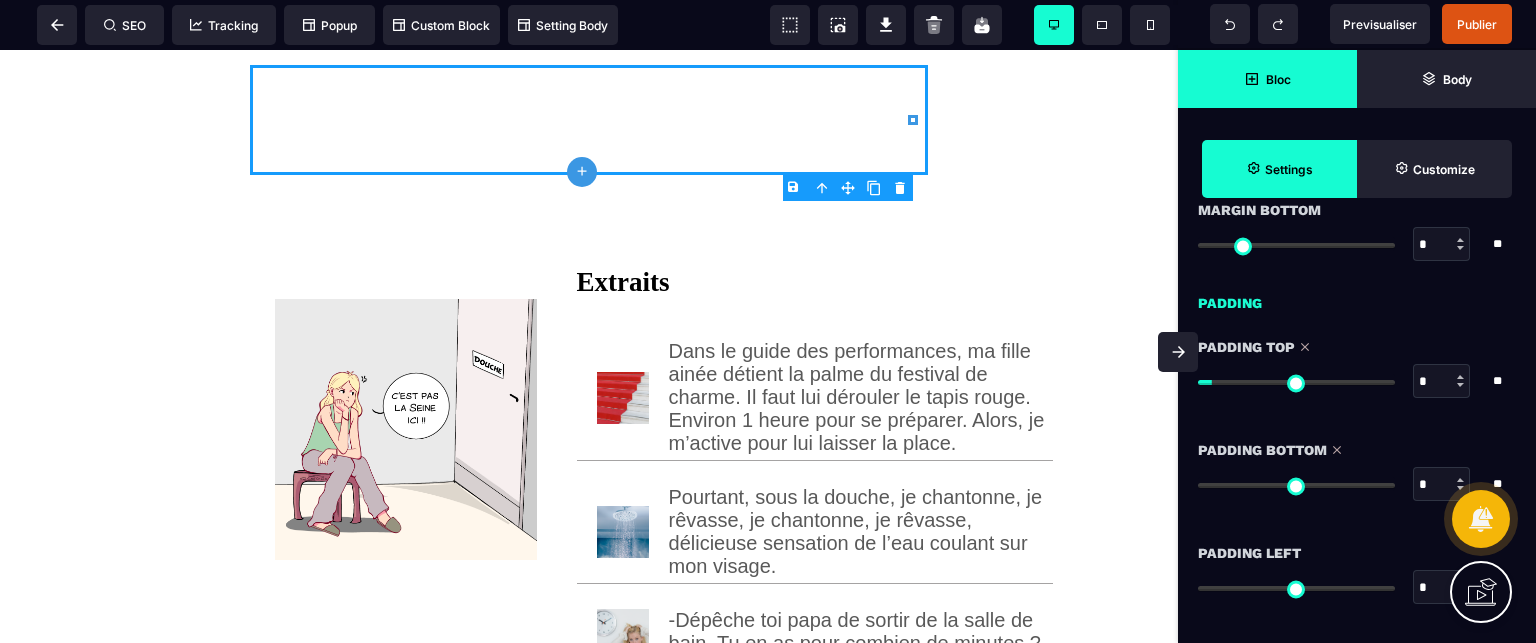 drag, startPoint x: 1280, startPoint y: 380, endPoint x: 827, endPoint y: 370, distance: 453.11035 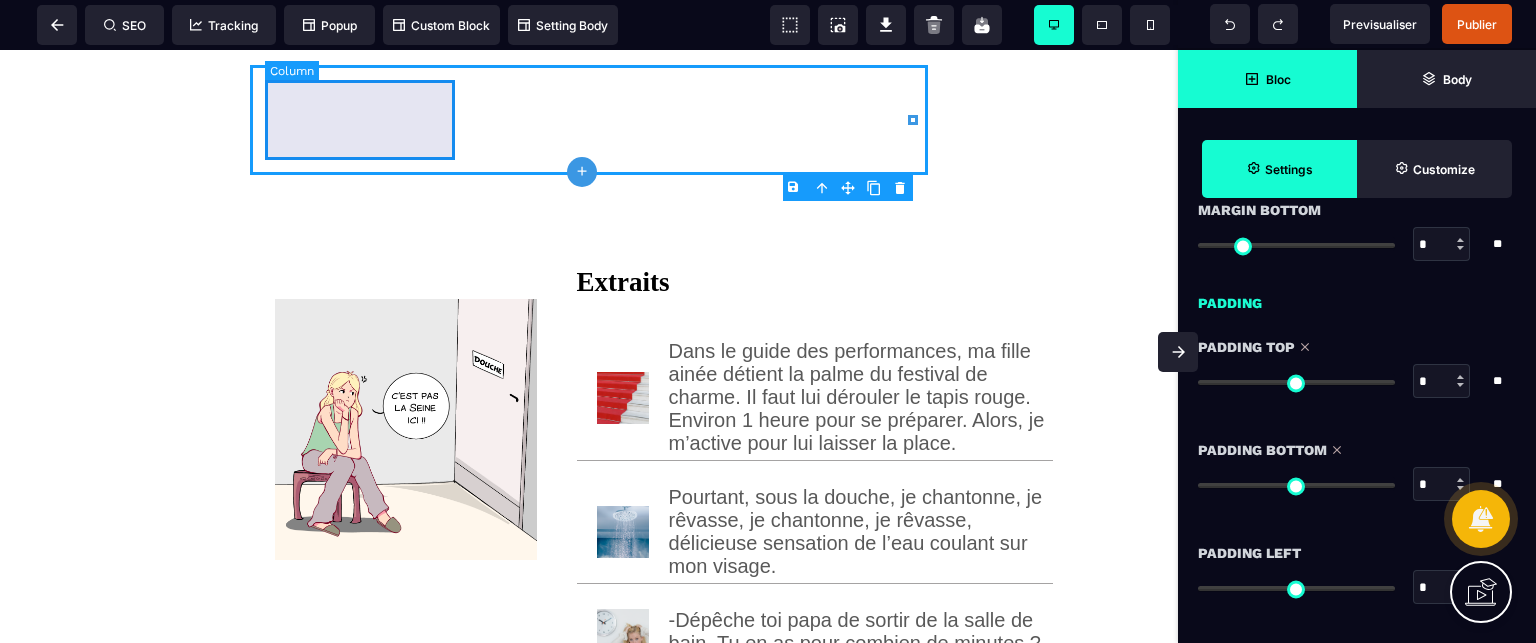 click at bounding box center (362, 120) 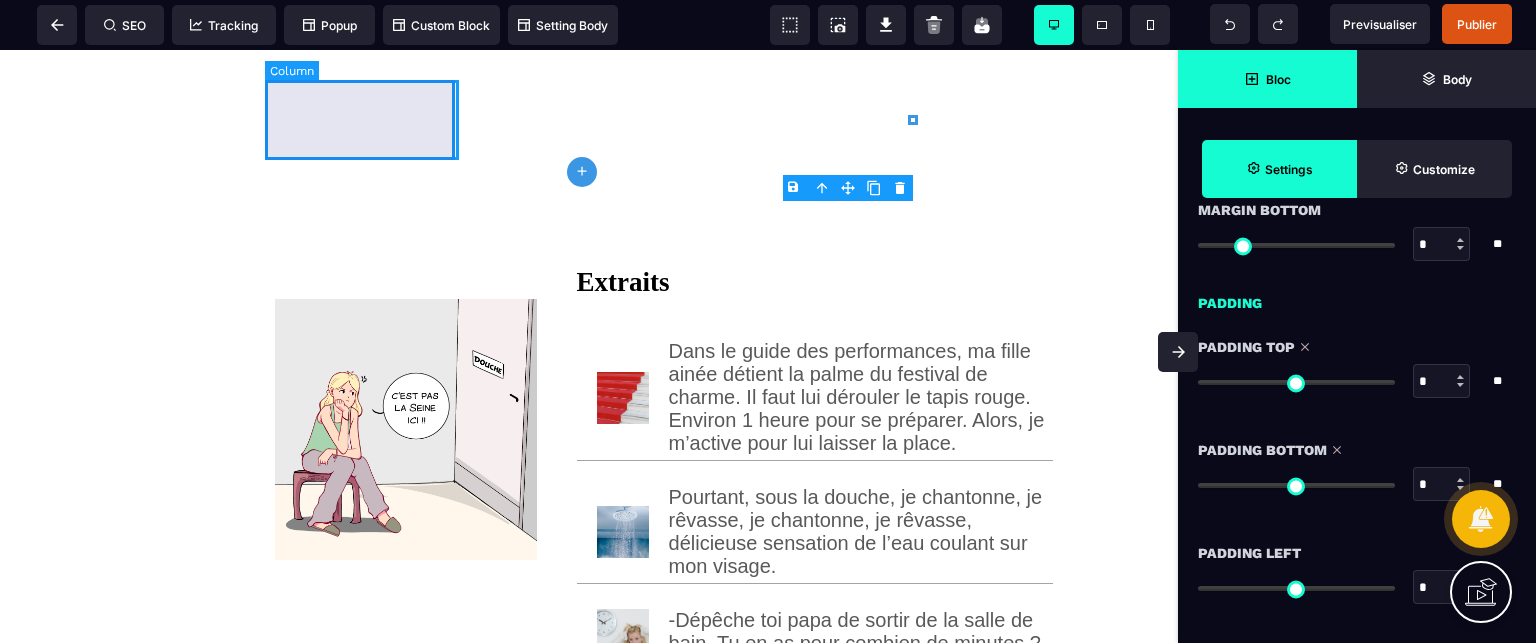 select on "*" 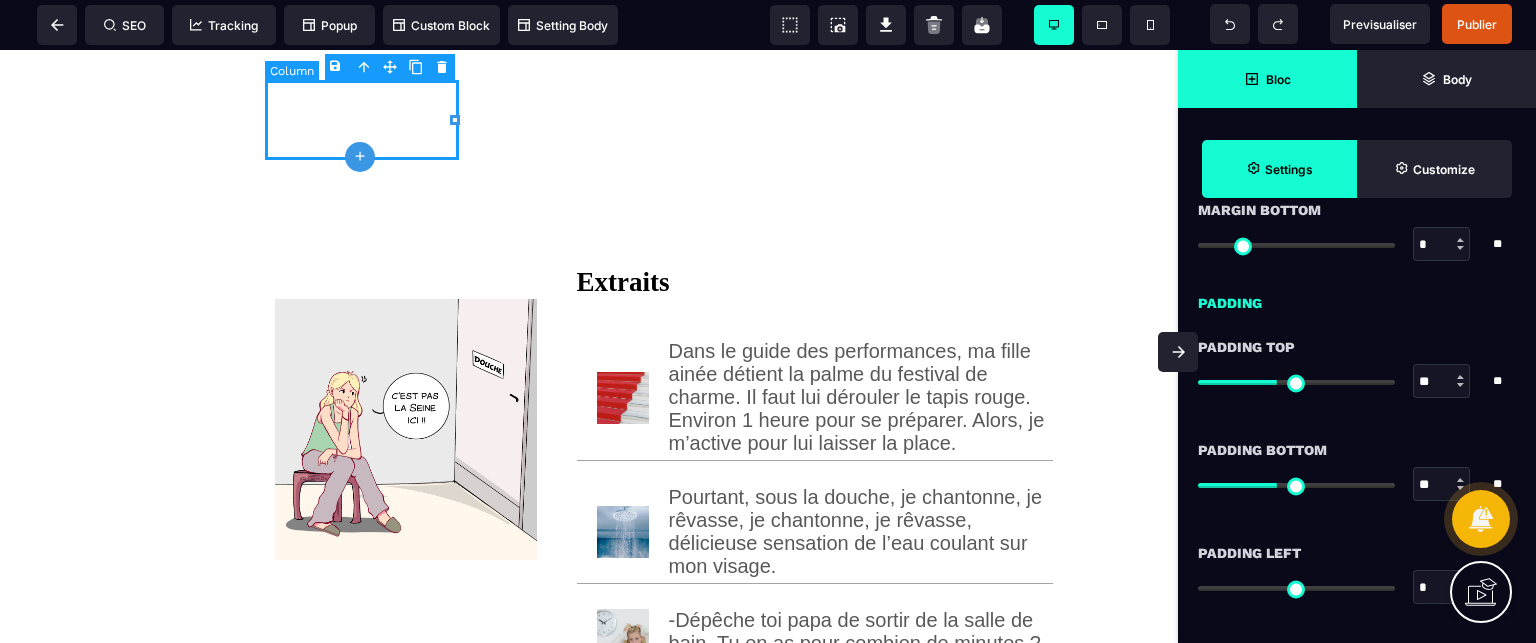 scroll, scrollTop: 0, scrollLeft: 0, axis: both 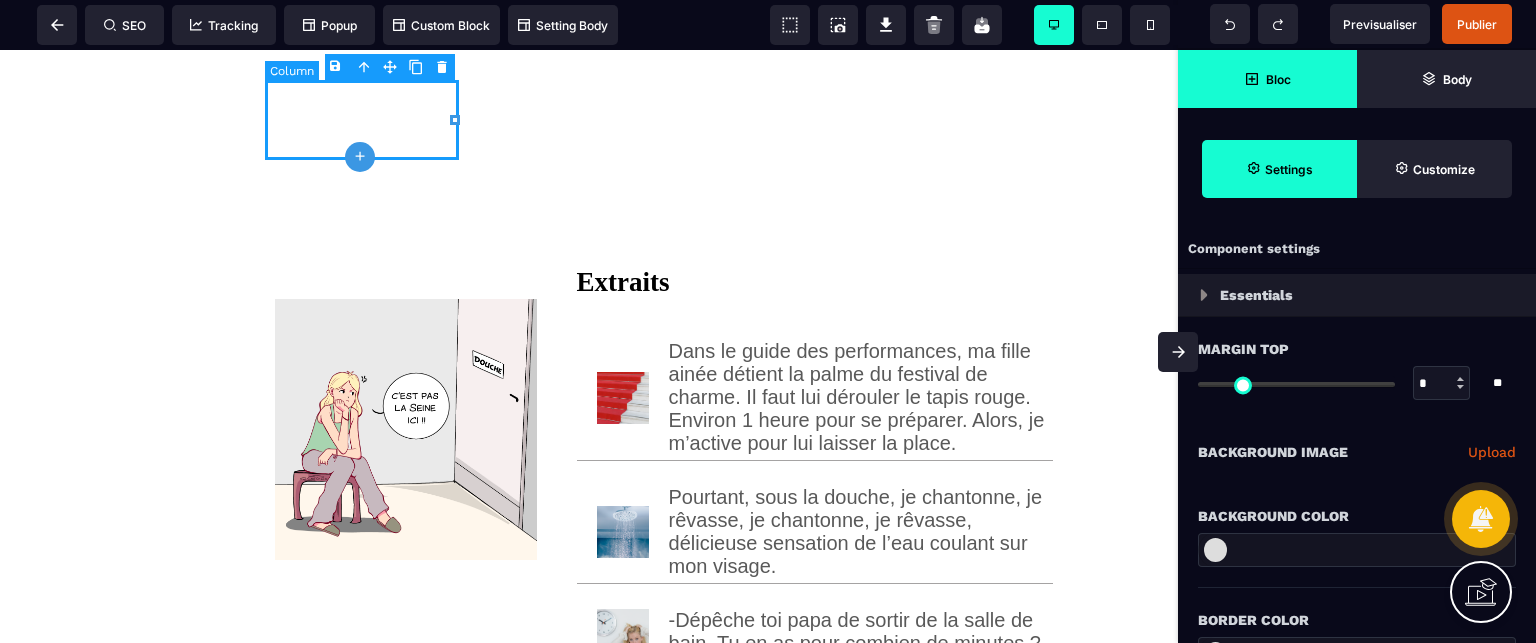 type on "*" 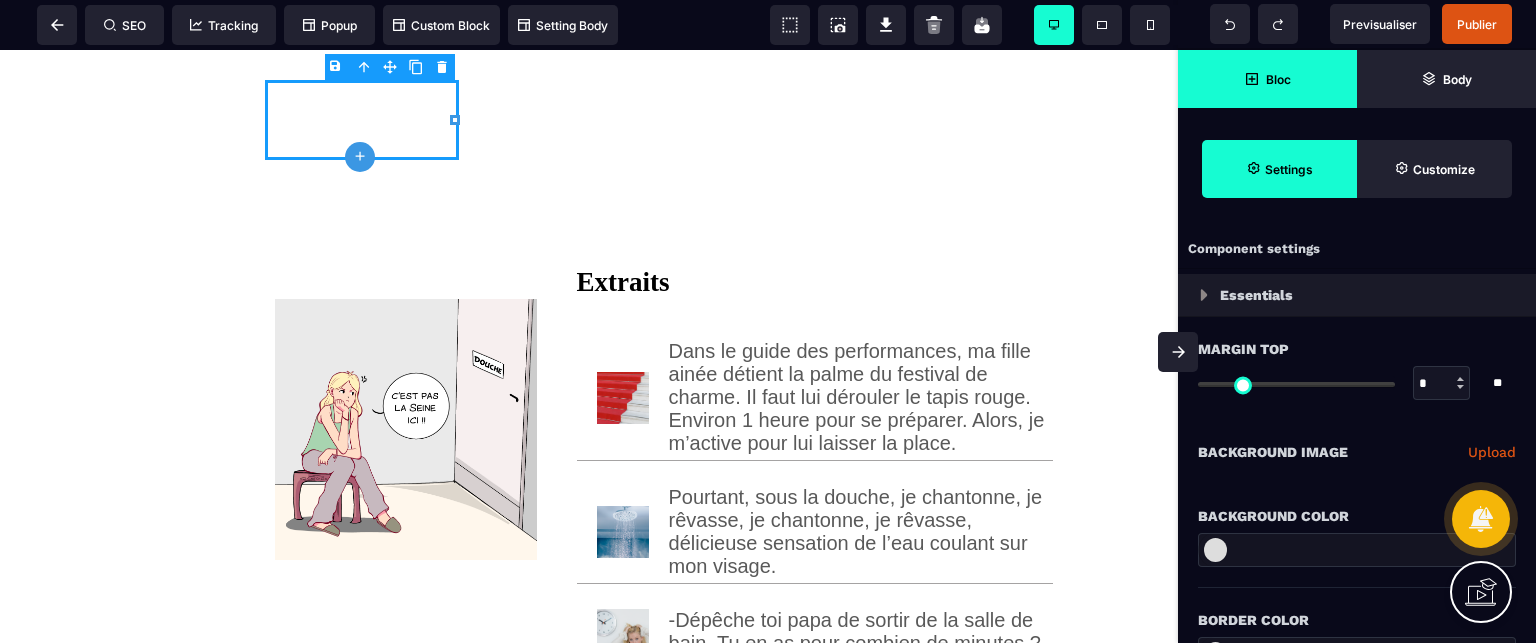 click on "Bloc" at bounding box center (1267, 79) 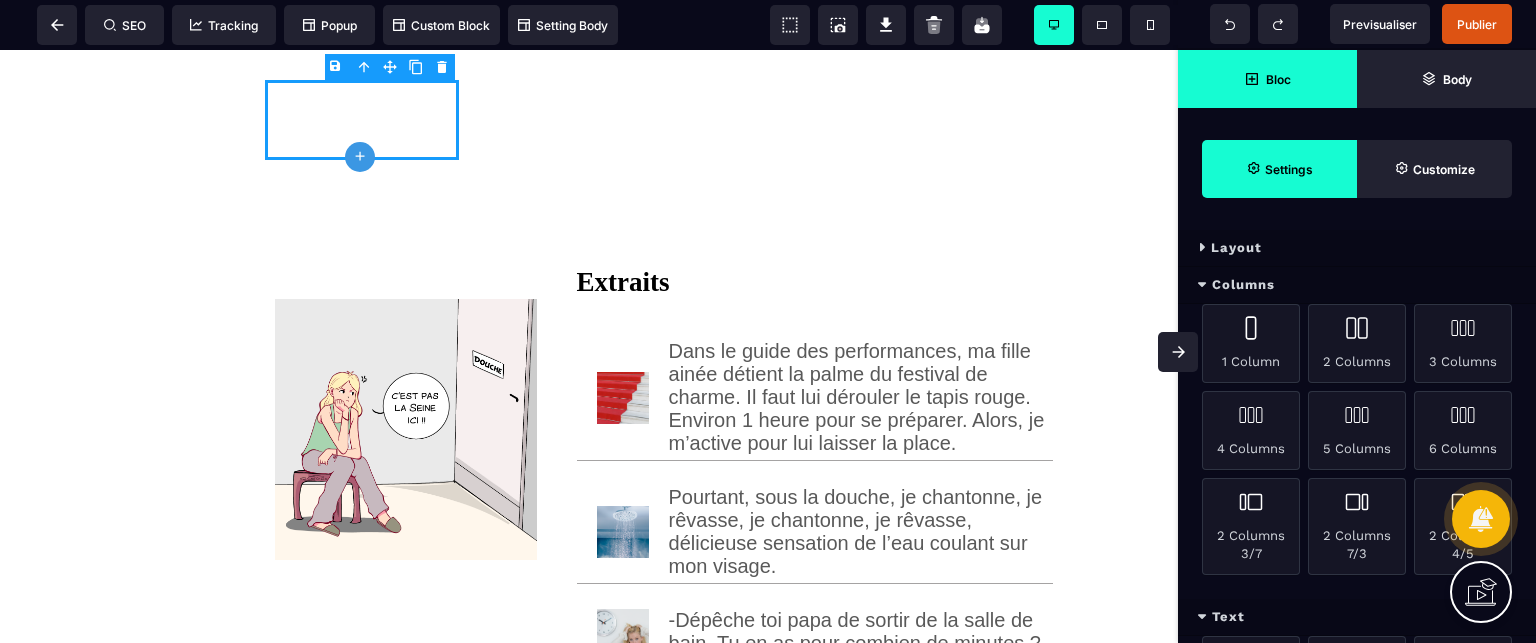 click on "Columns" at bounding box center [1357, 285] 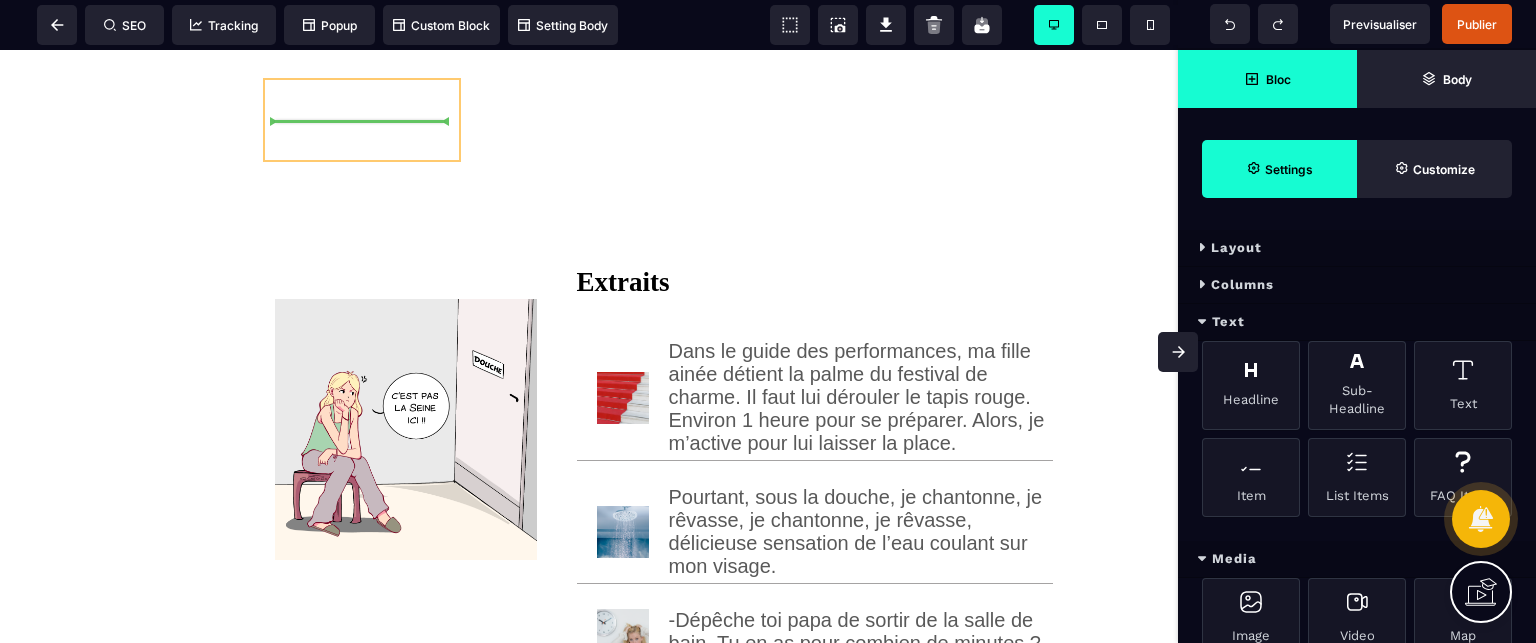 select 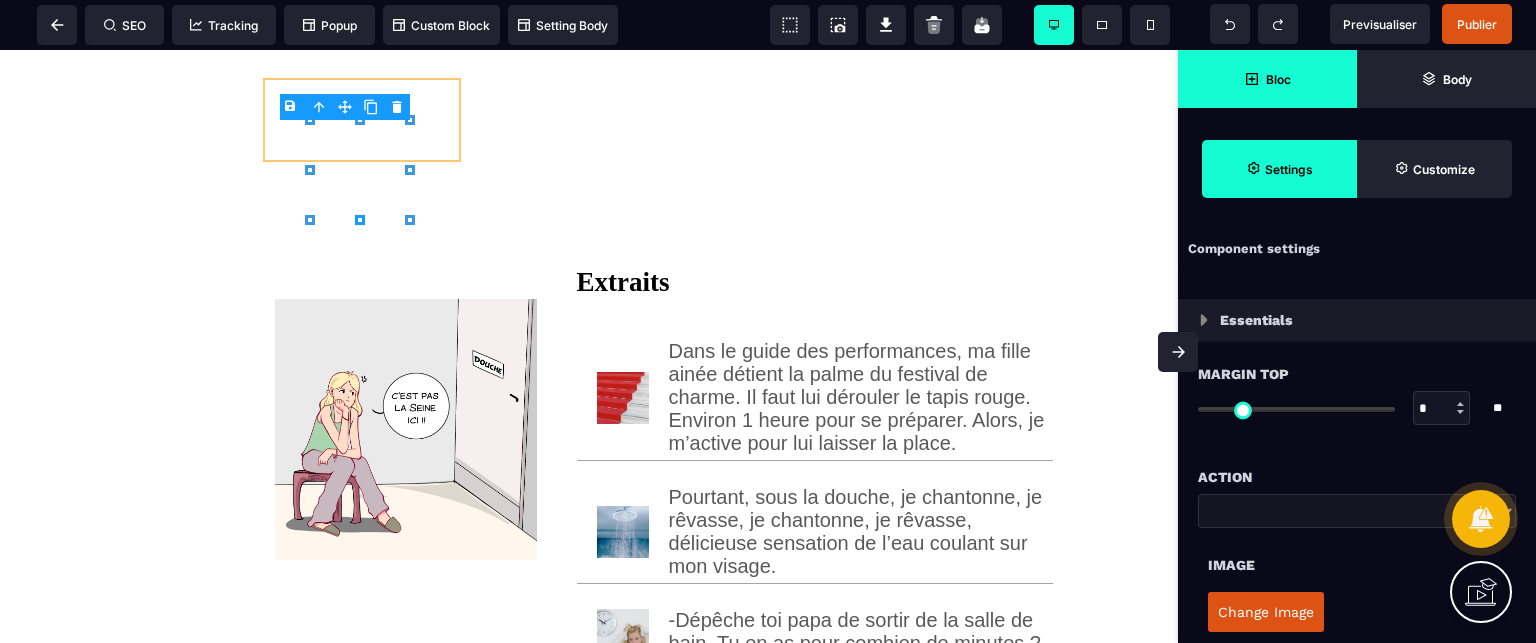 type on "*" 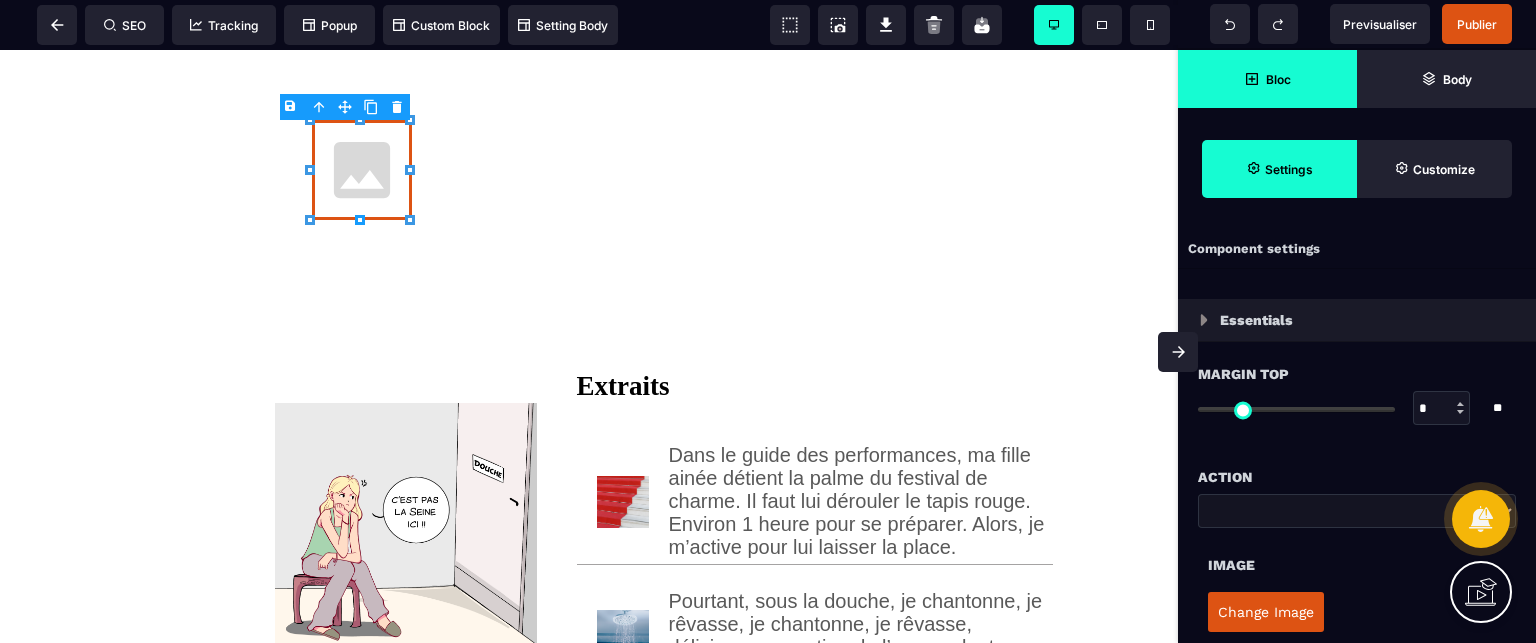 type on "****" 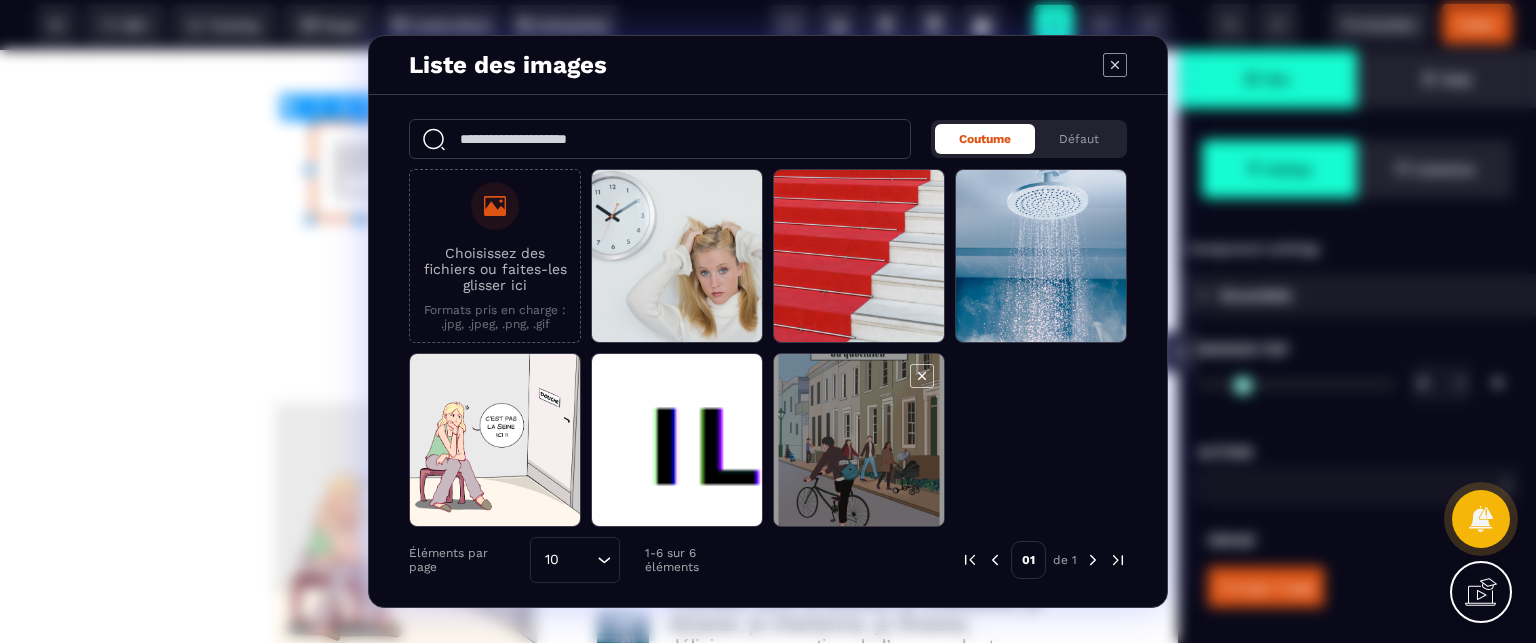 click at bounding box center [859, 441] 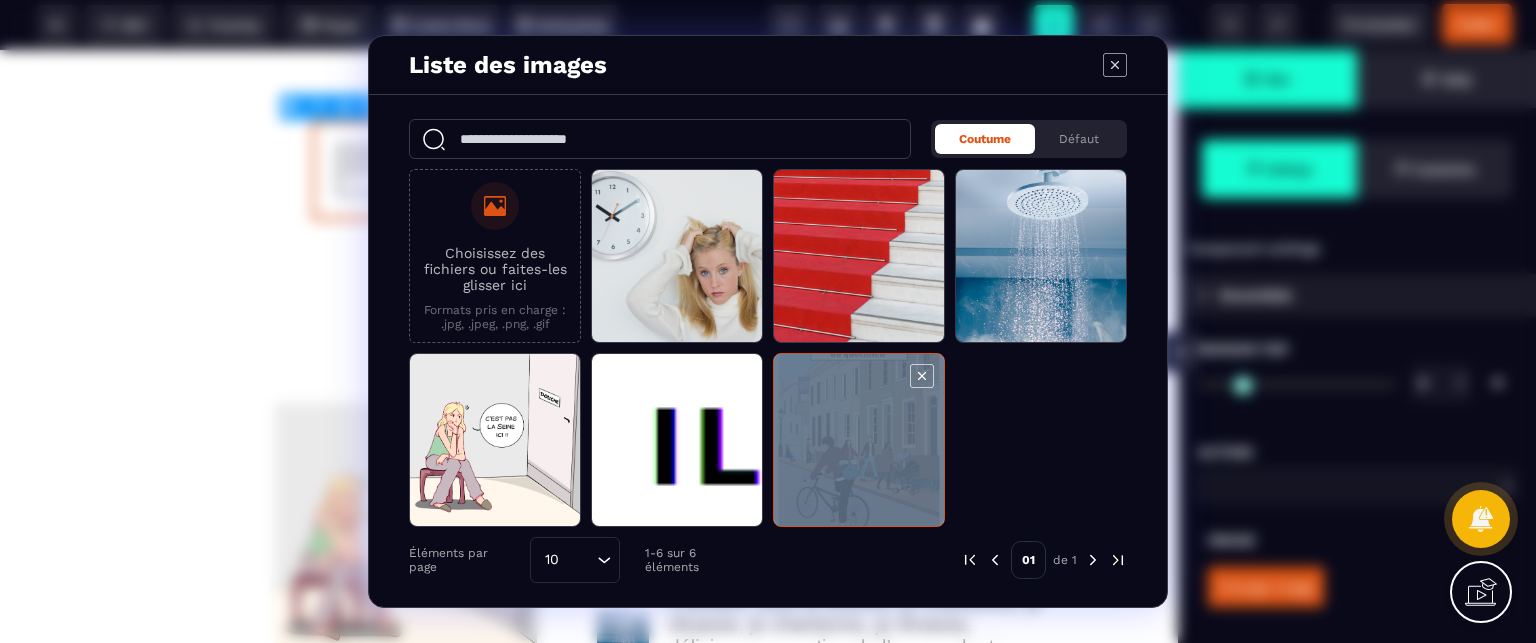 click at bounding box center [859, 441] 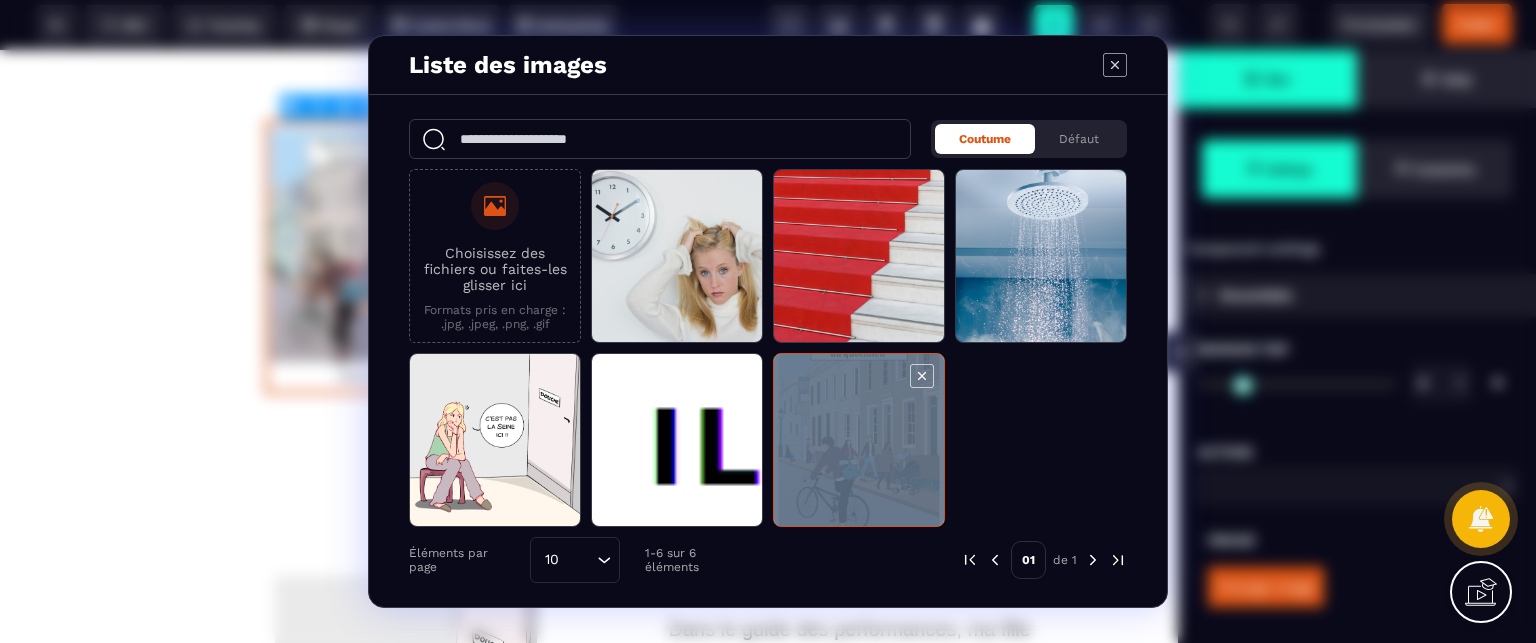 click at bounding box center [859, 441] 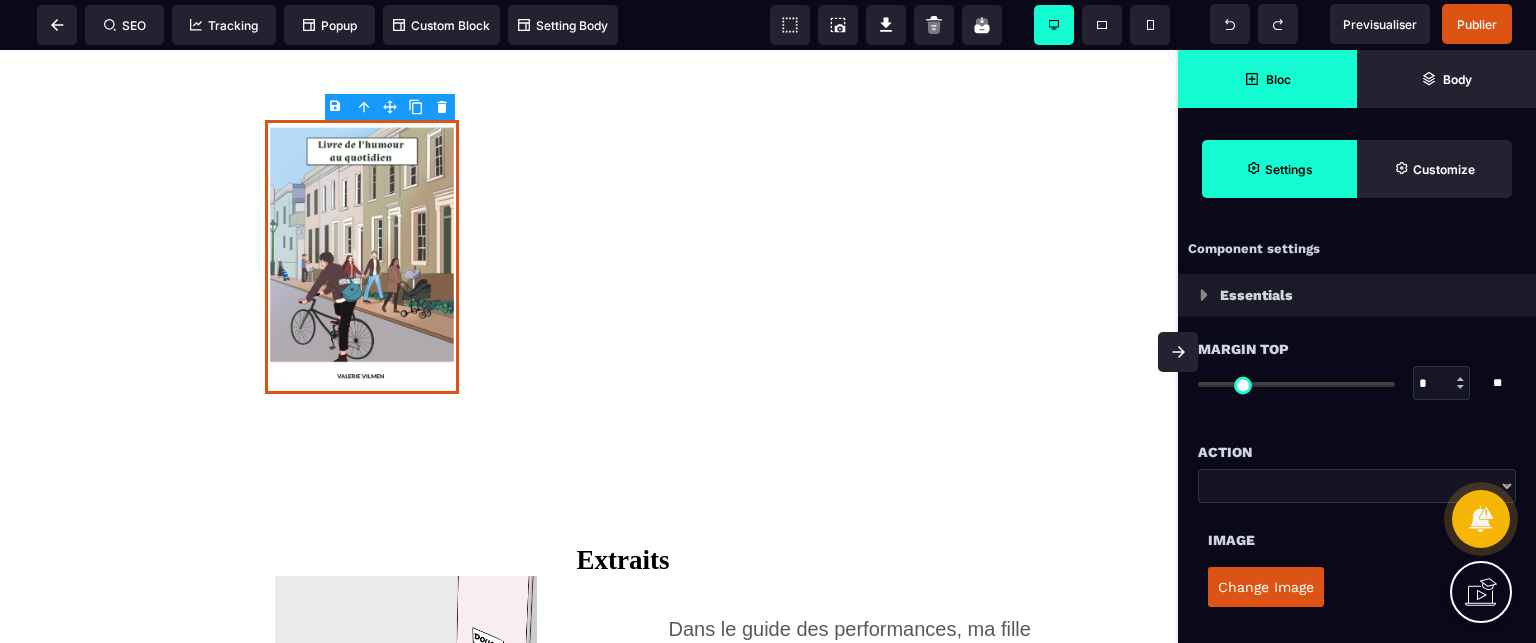 click at bounding box center (1178, 352) 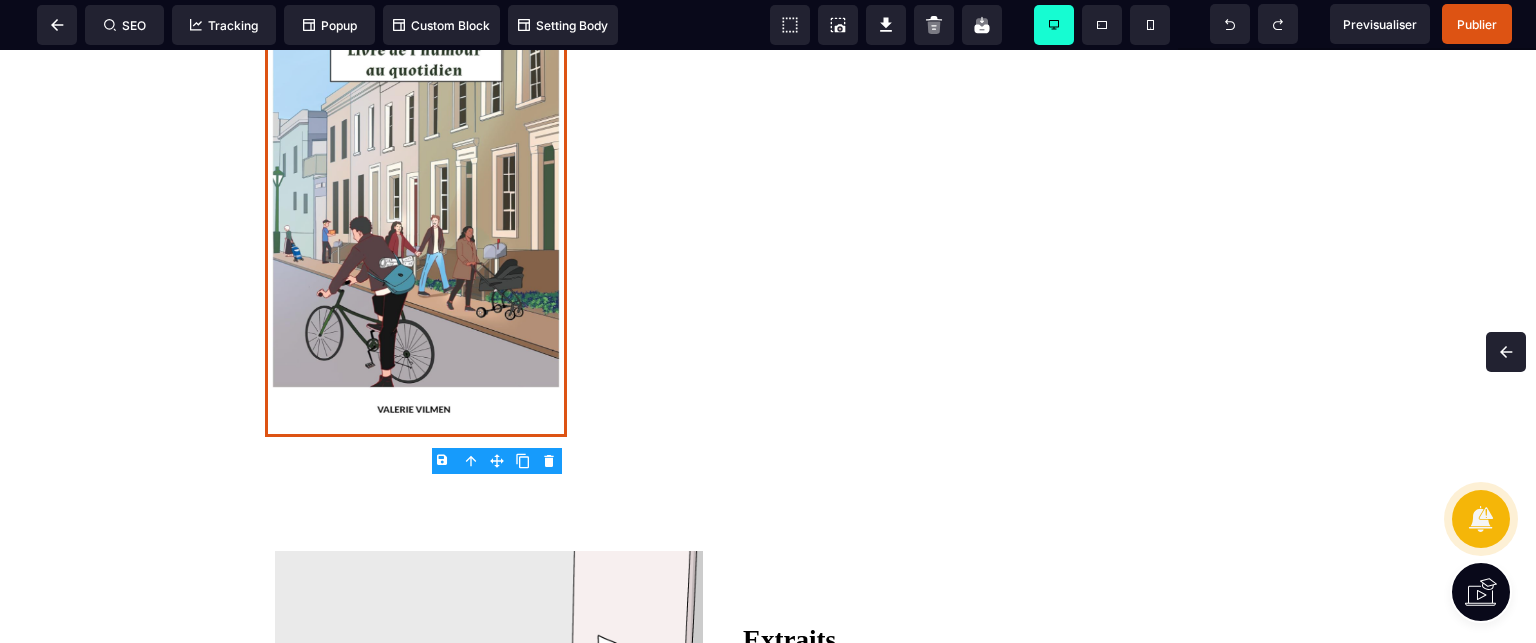 scroll, scrollTop: 0, scrollLeft: 0, axis: both 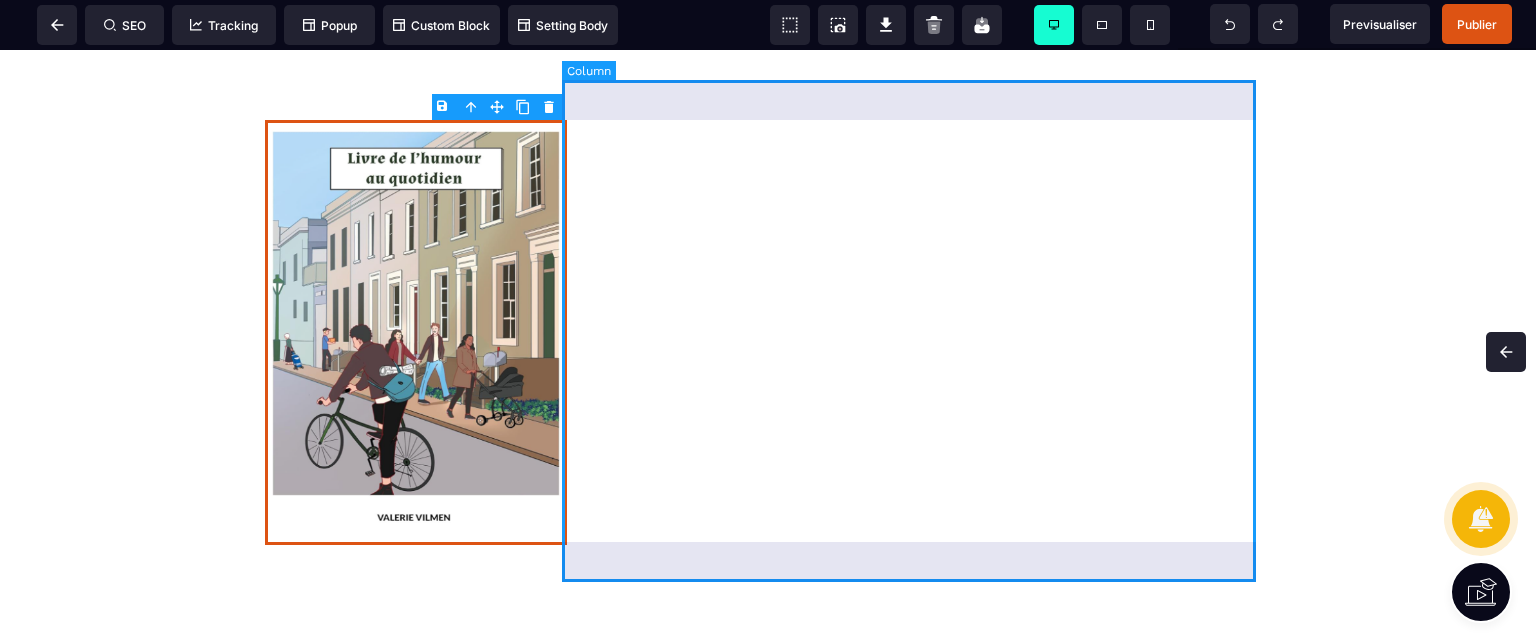 click at bounding box center [919, 334] 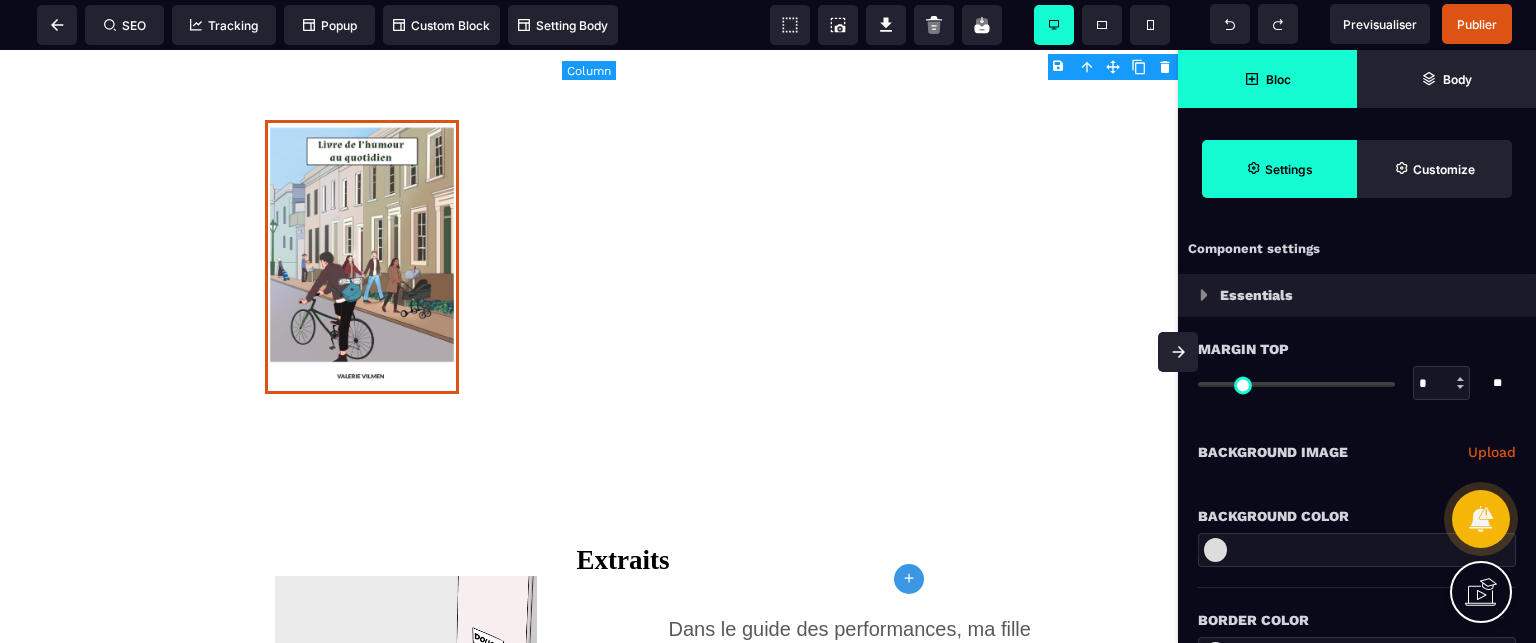 type on "*" 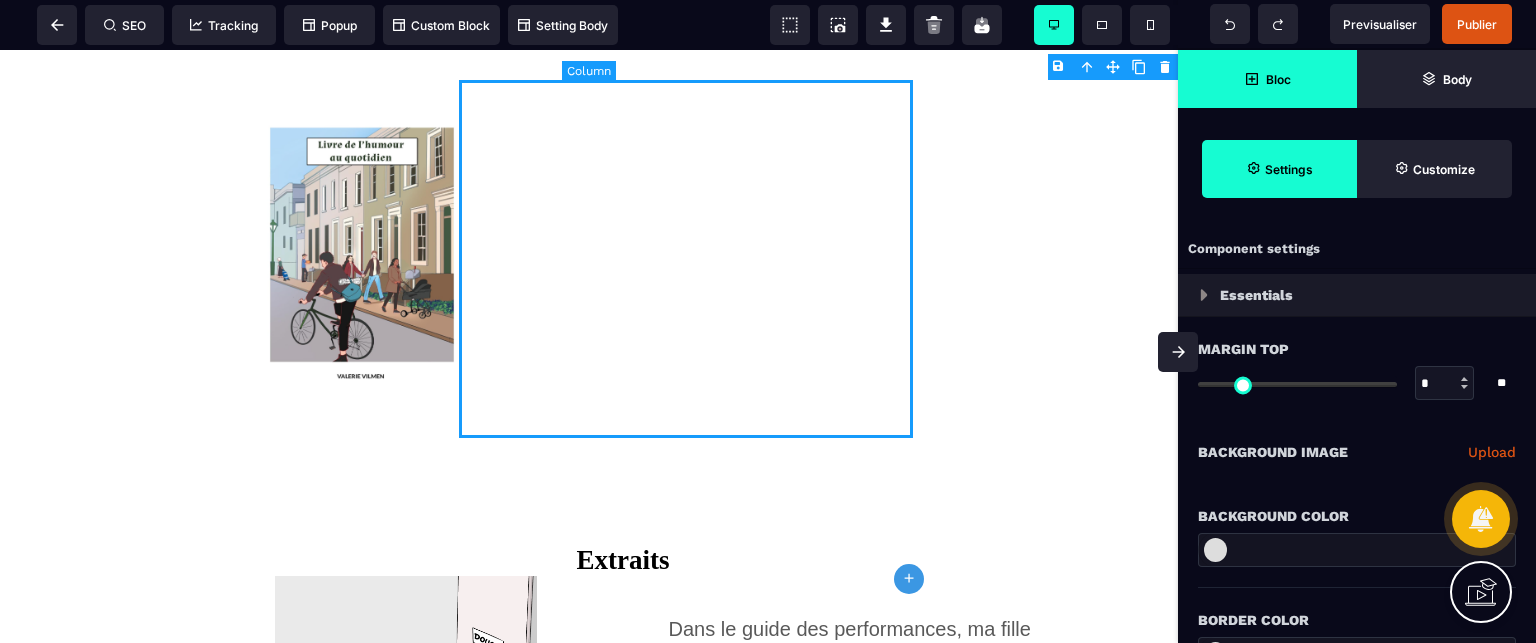 type on "*" 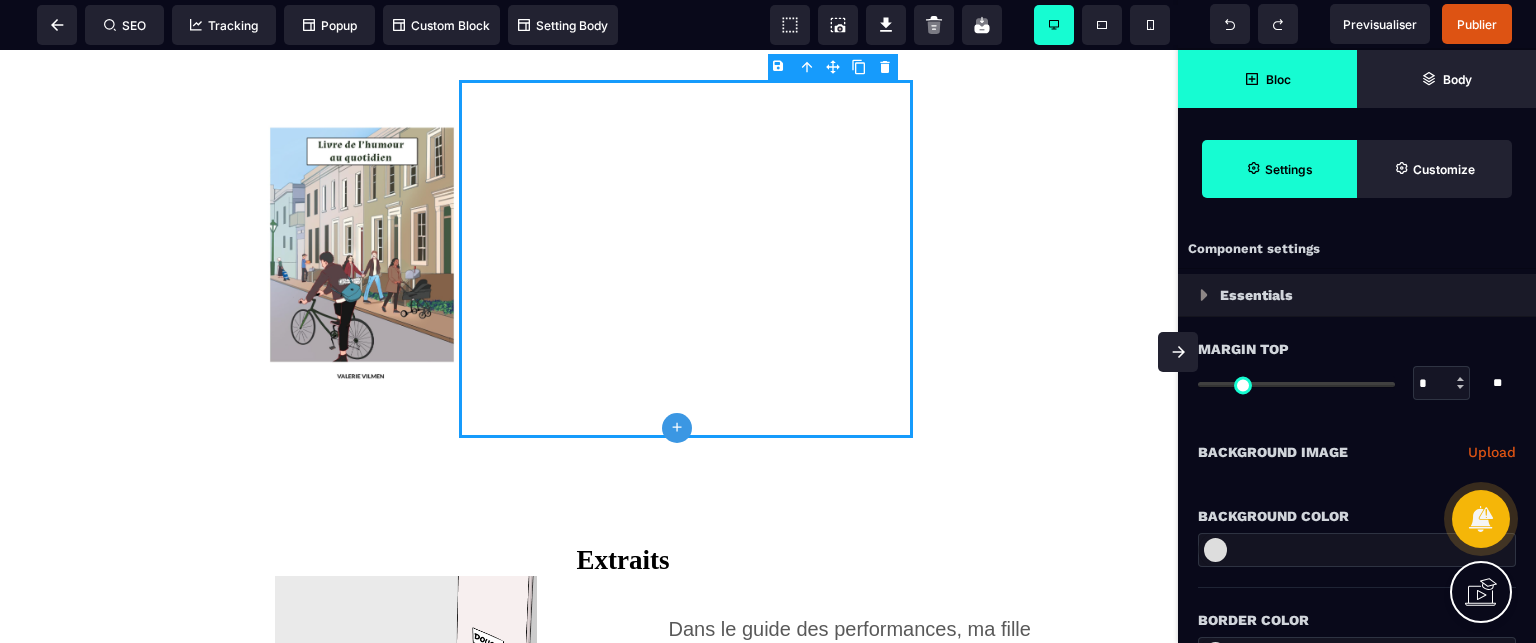 click on "Bloc" at bounding box center [1267, 79] 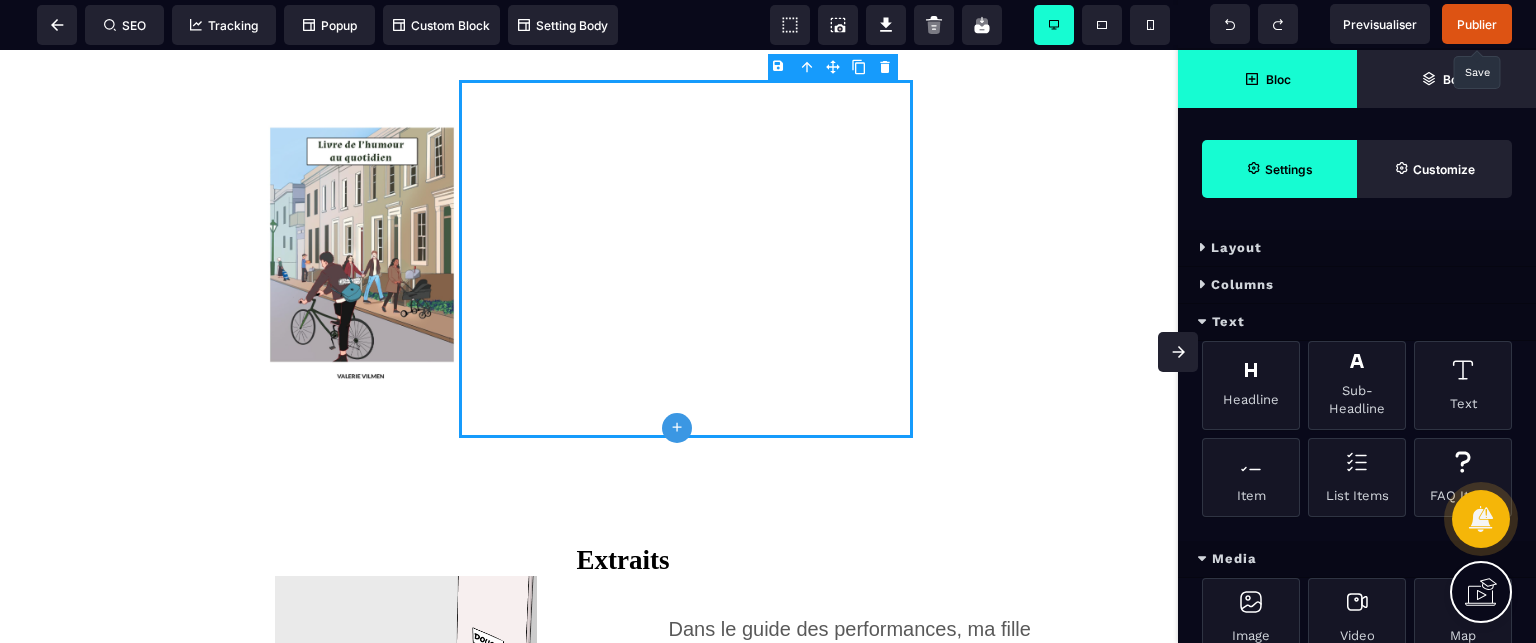 click on "Publier" at bounding box center [1477, 24] 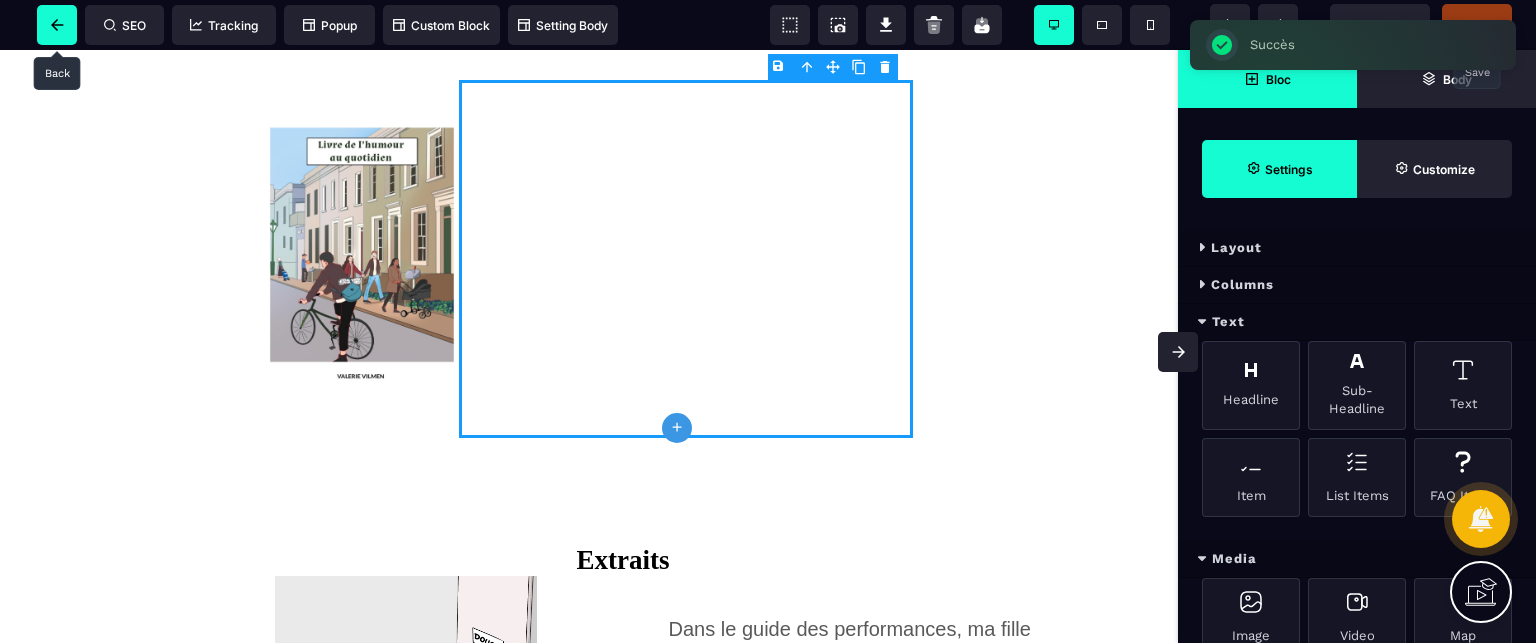 click at bounding box center (57, 25) 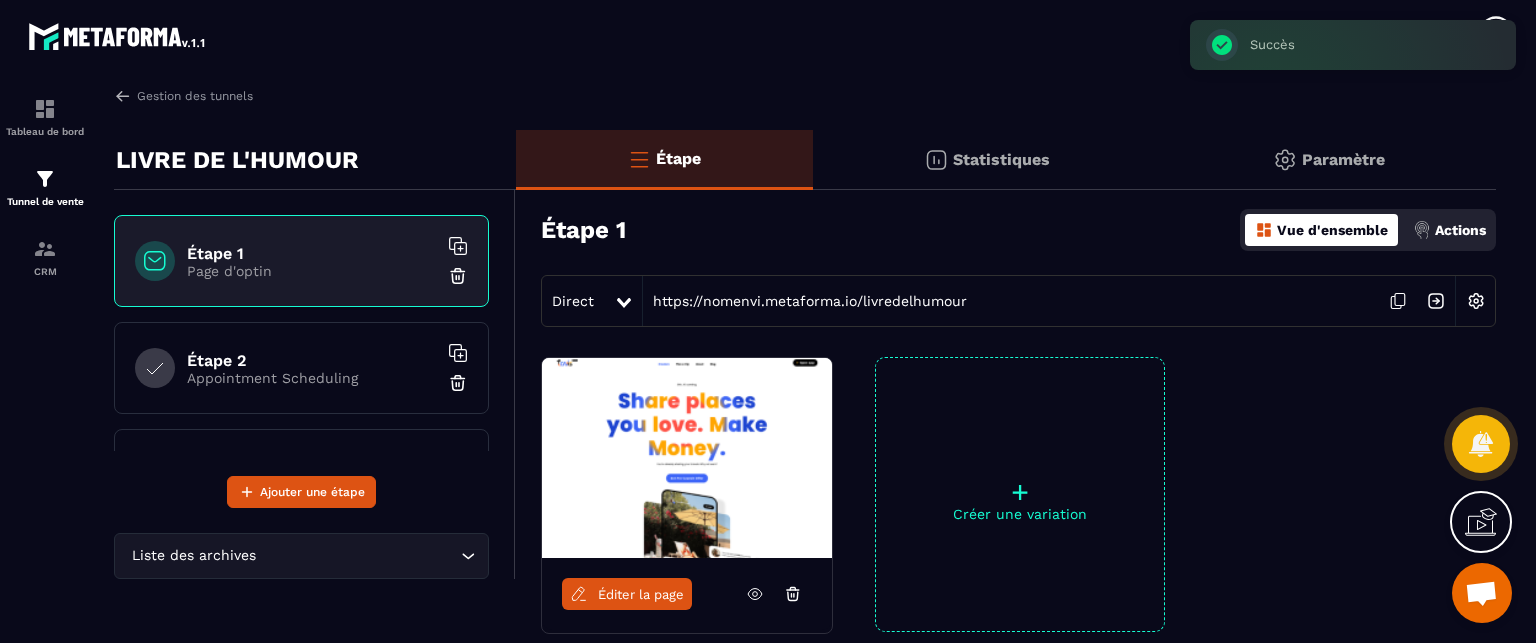 scroll, scrollTop: 190, scrollLeft: 0, axis: vertical 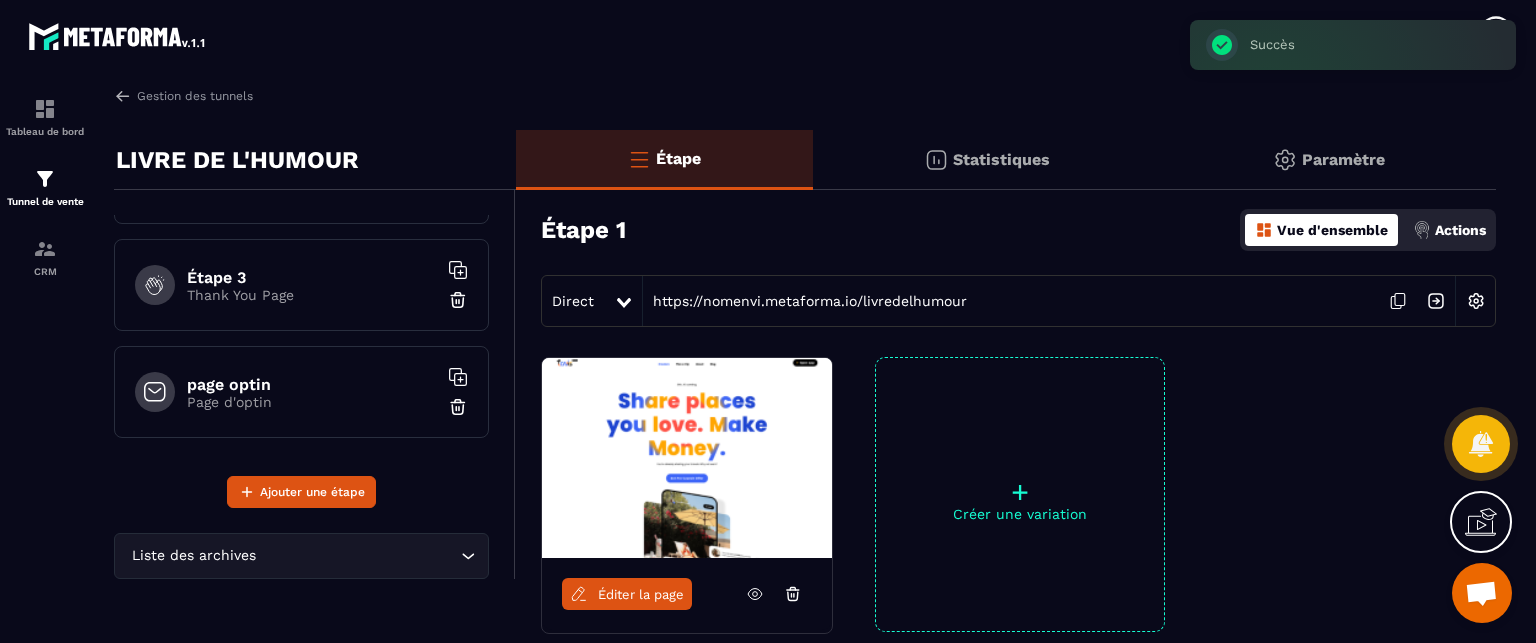 click on "page optin Page d'optin" at bounding box center (301, 392) 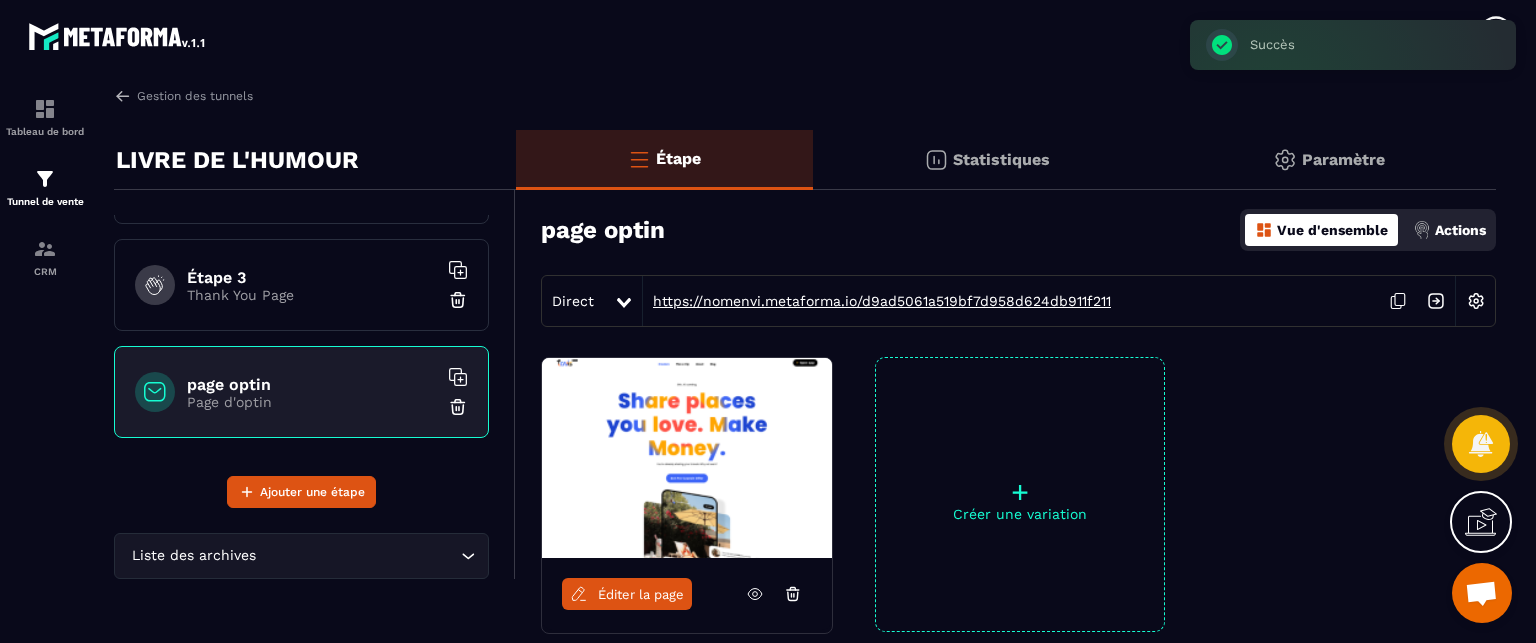 click on "https://nomenvi.metaforma.io/d9ad5061a519bf7d958d624db911f211" at bounding box center [877, 301] 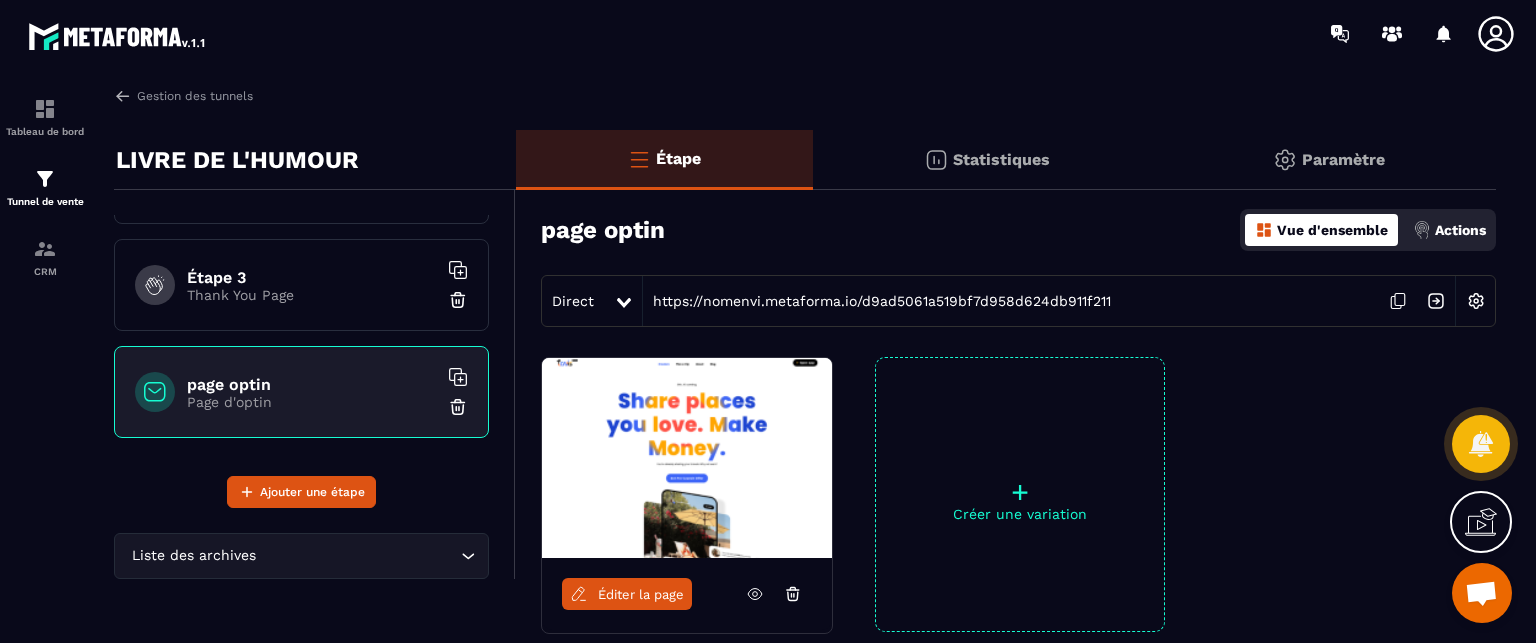 scroll, scrollTop: 0, scrollLeft: 0, axis: both 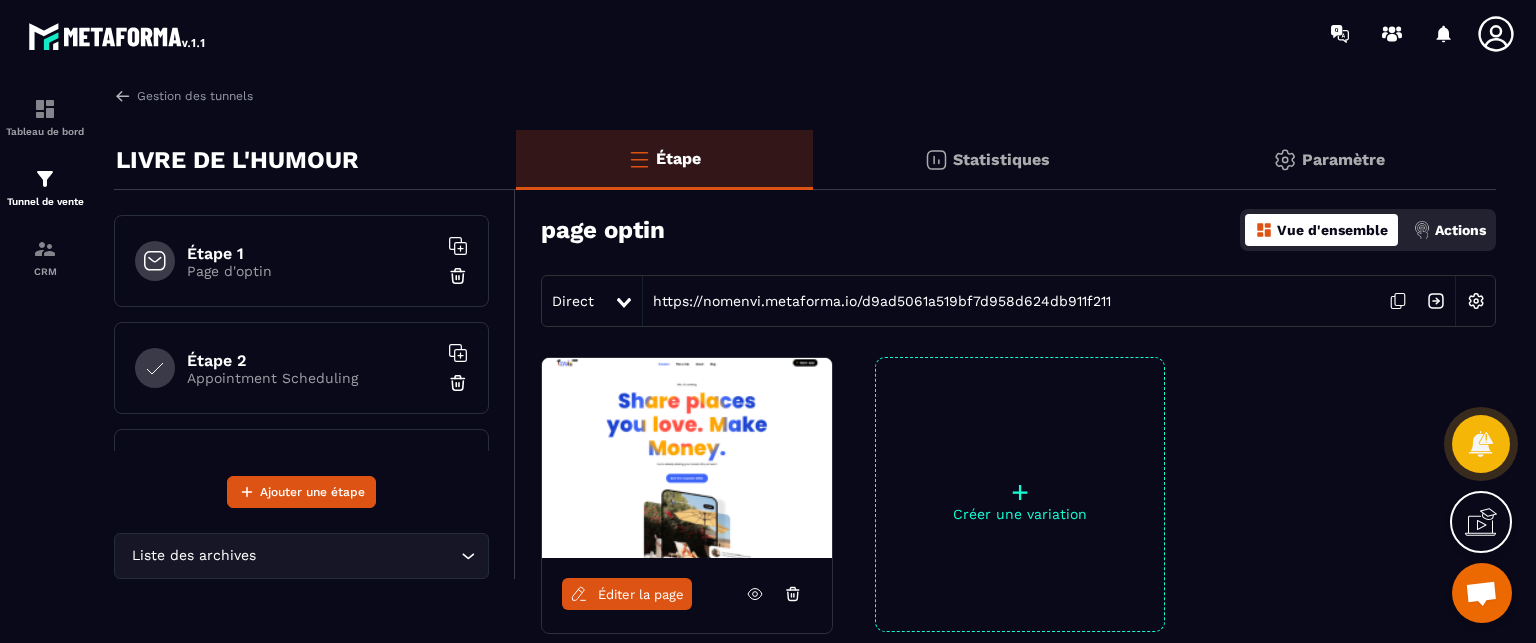click on "Étape 1 Page d'optin" at bounding box center (301, 261) 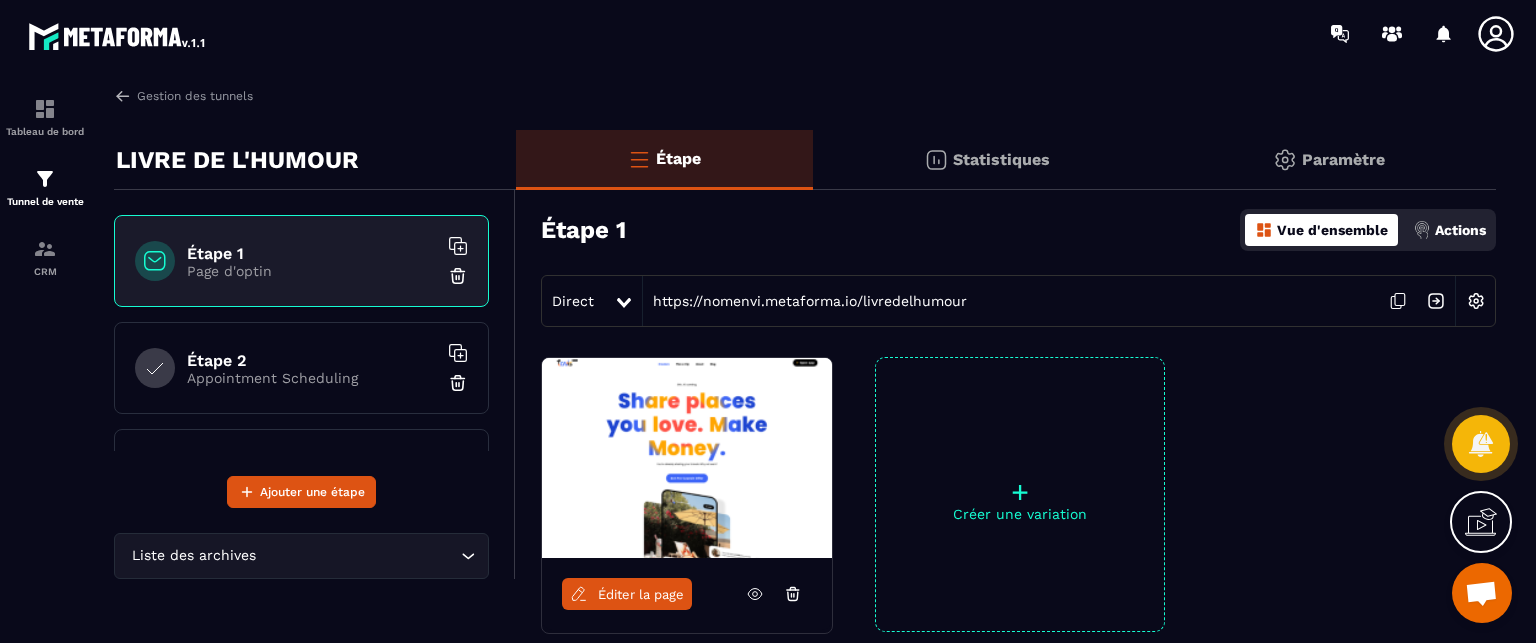 click on "Éditer la page" at bounding box center (641, 594) 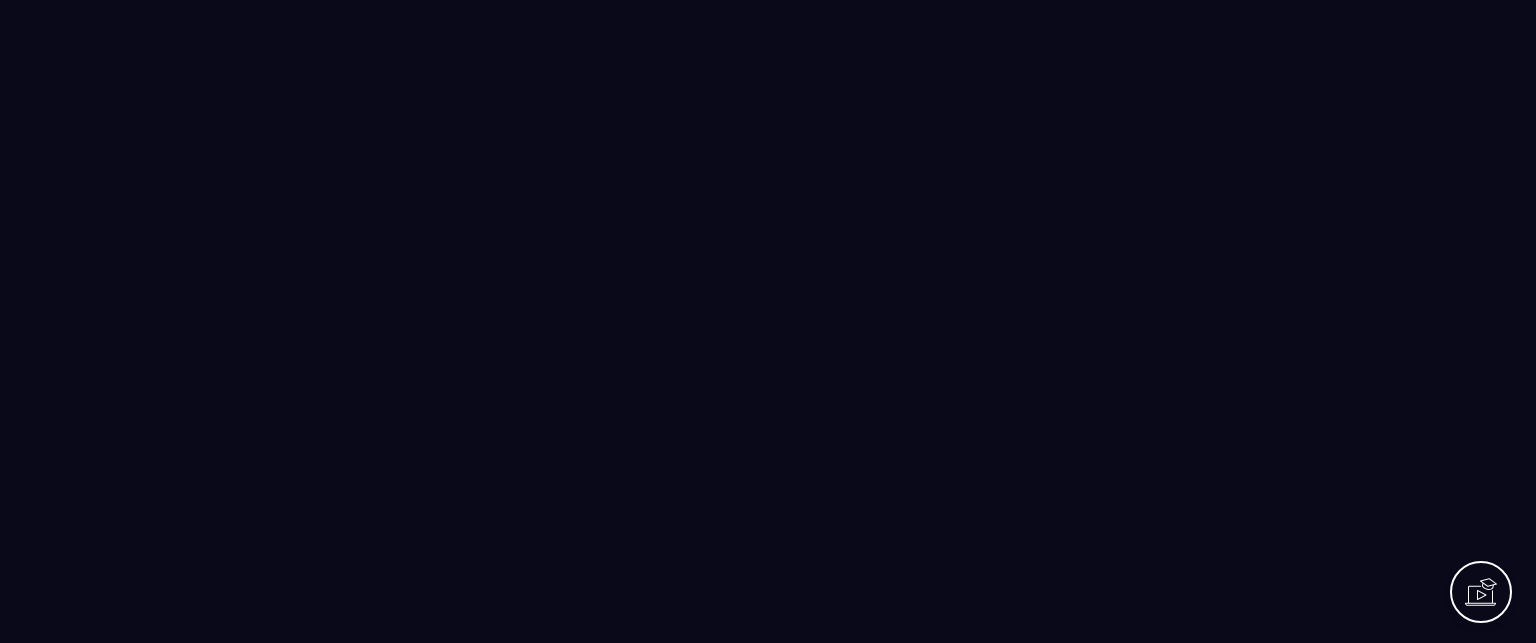 scroll, scrollTop: 0, scrollLeft: 0, axis: both 